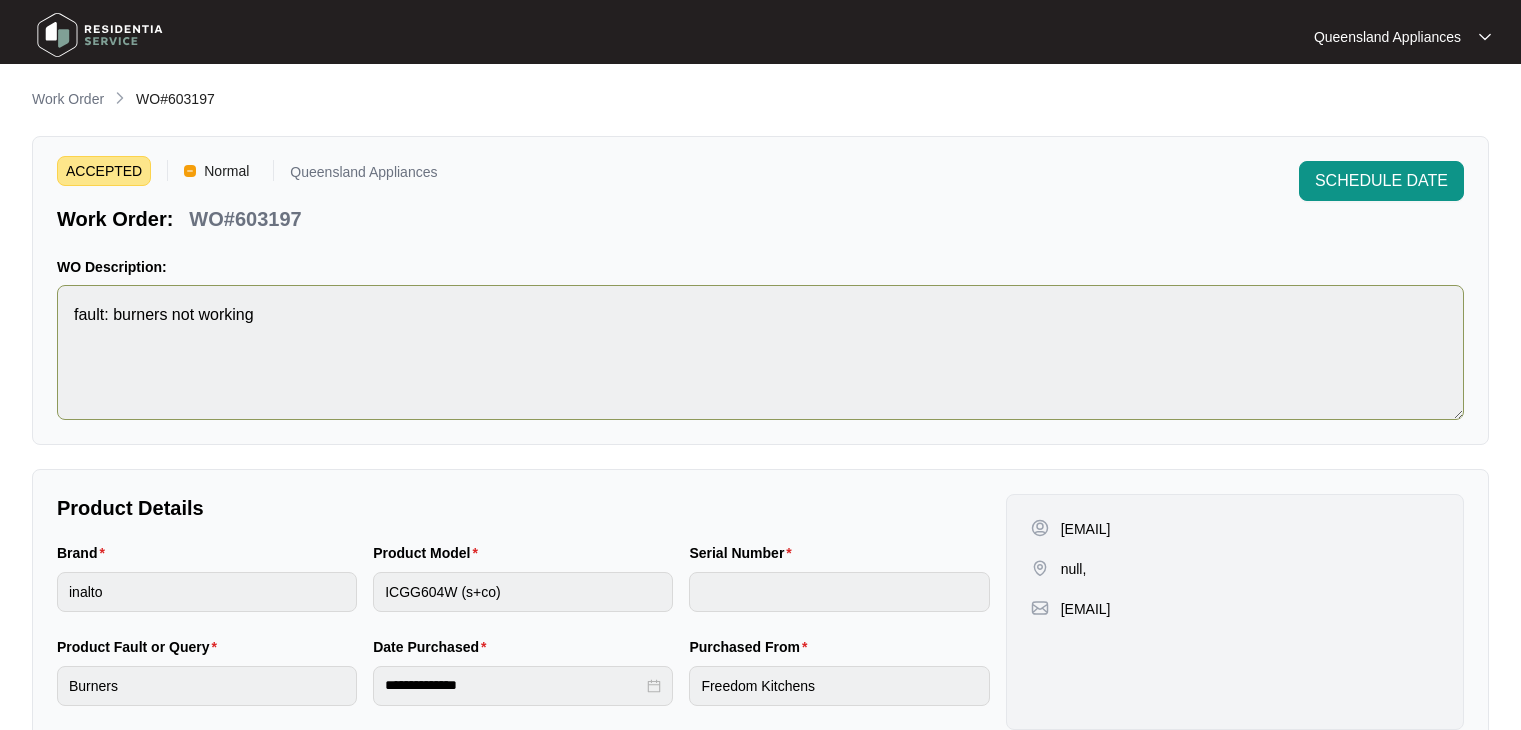 scroll, scrollTop: 224, scrollLeft: 0, axis: vertical 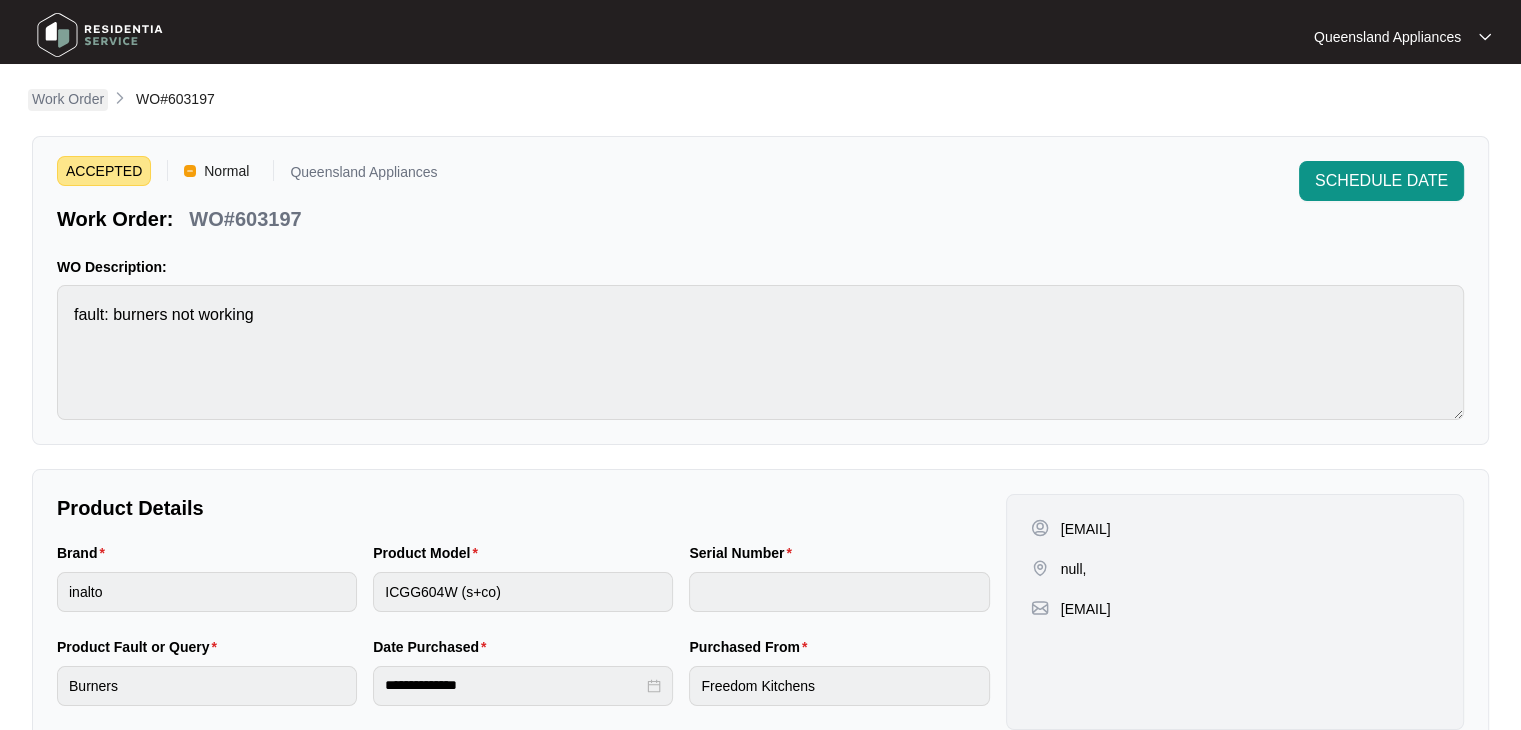 click on "Work Order" at bounding box center (68, 99) 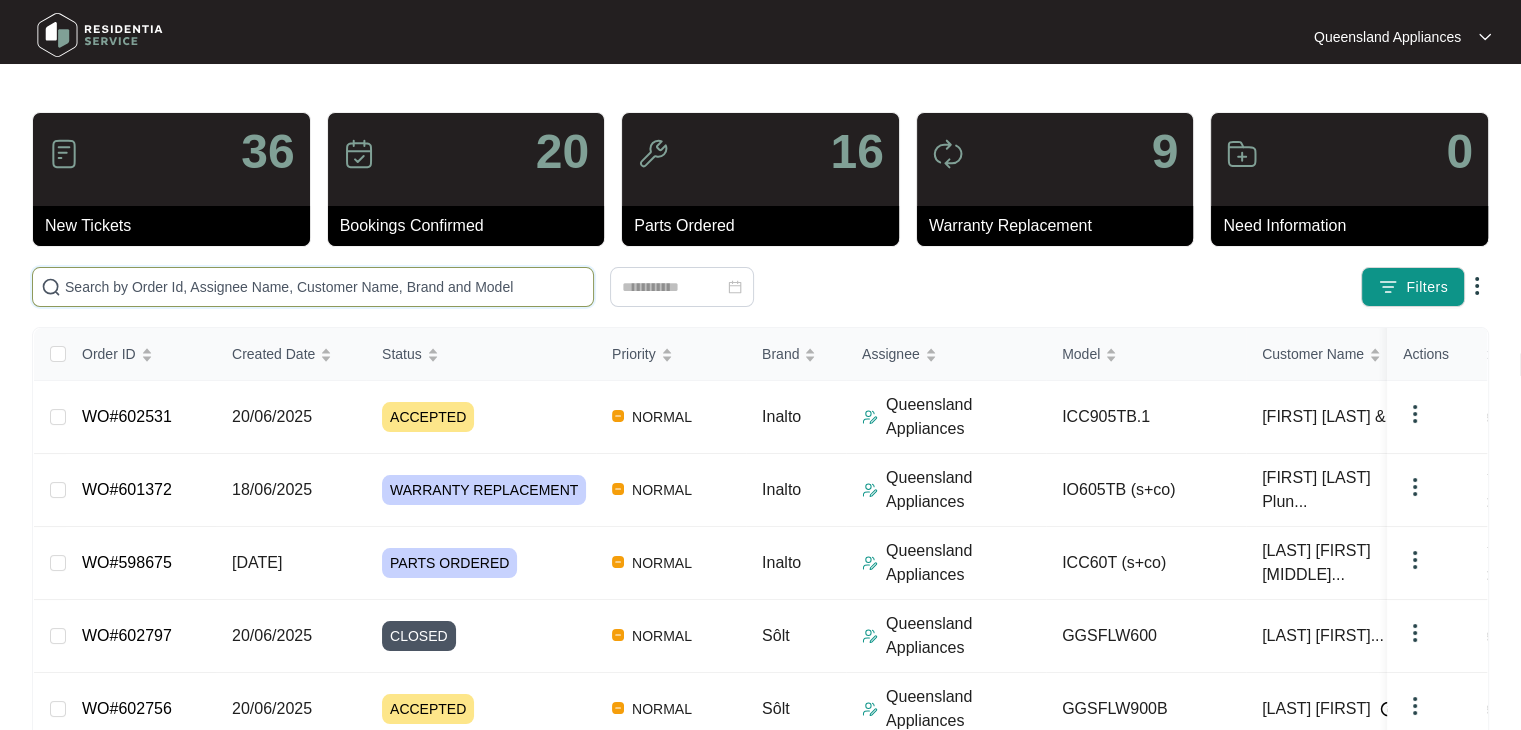 click at bounding box center [325, 287] 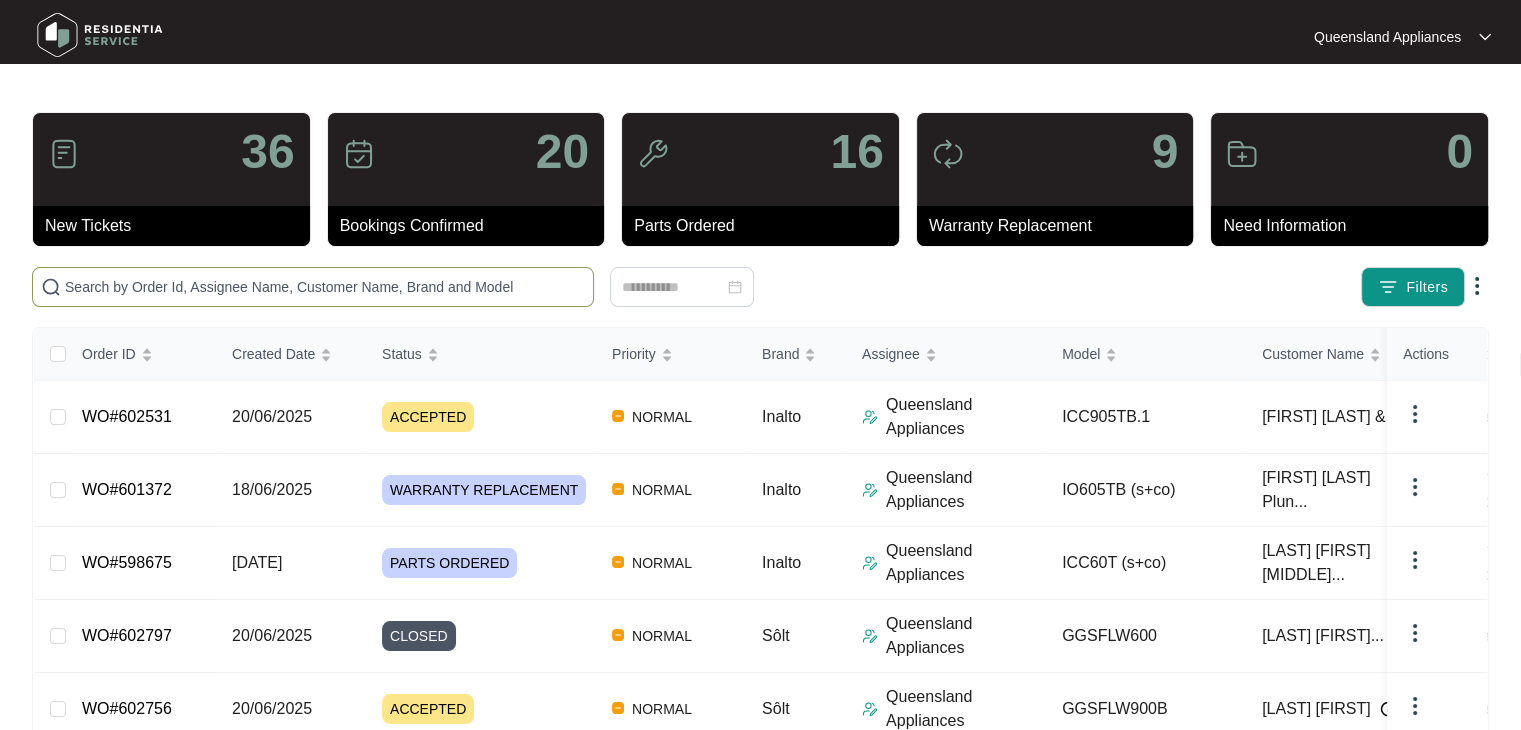 paste on "598675" 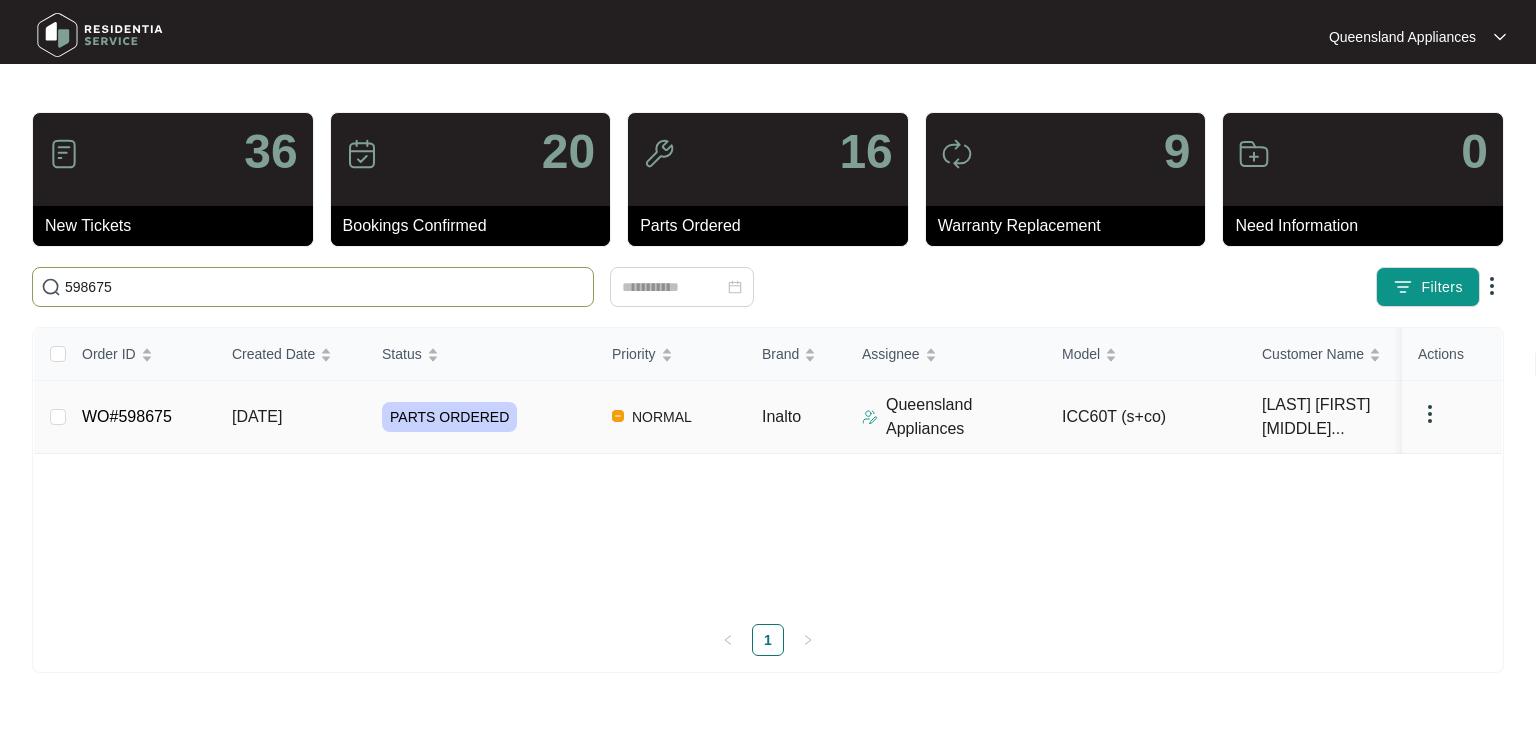 type on "598675" 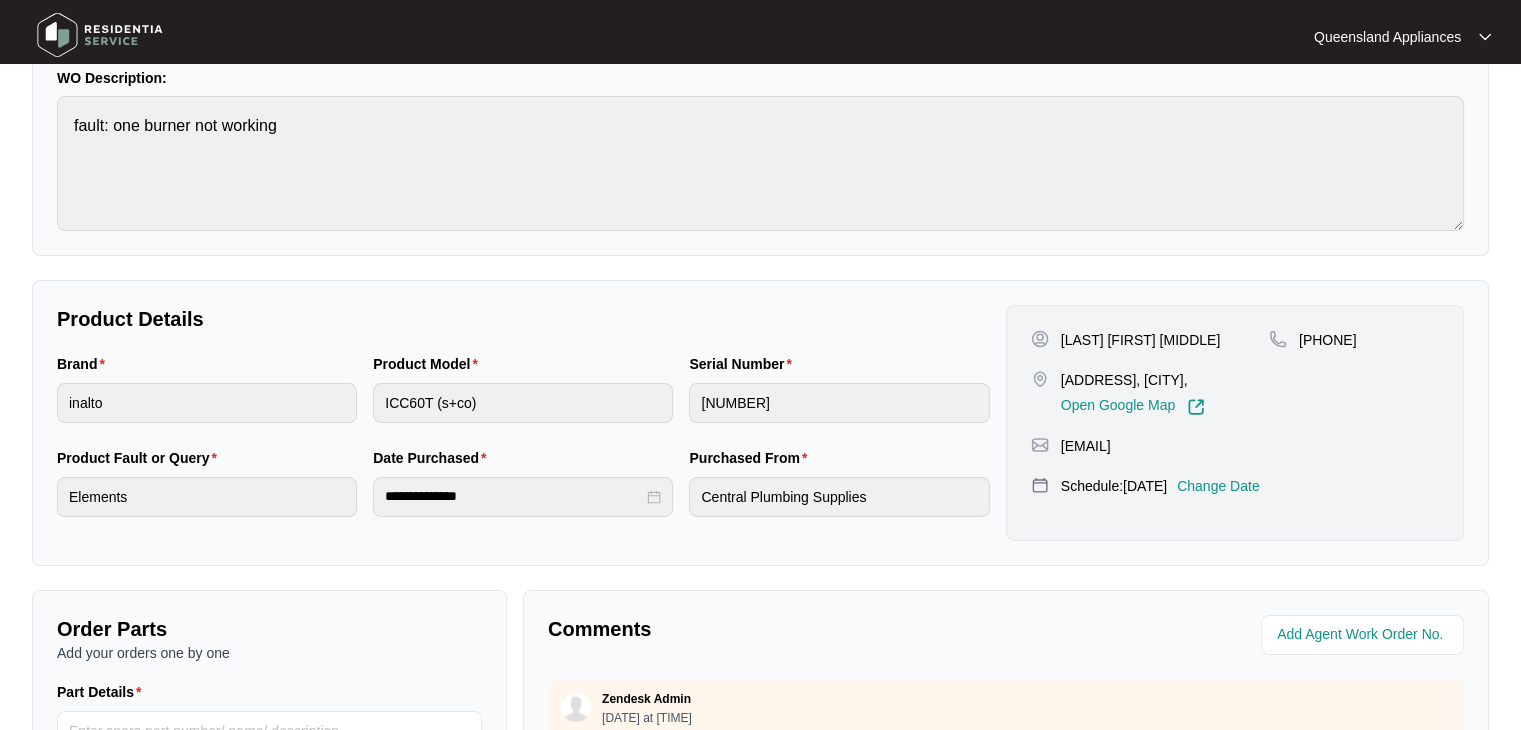 scroll, scrollTop: 594, scrollLeft: 0, axis: vertical 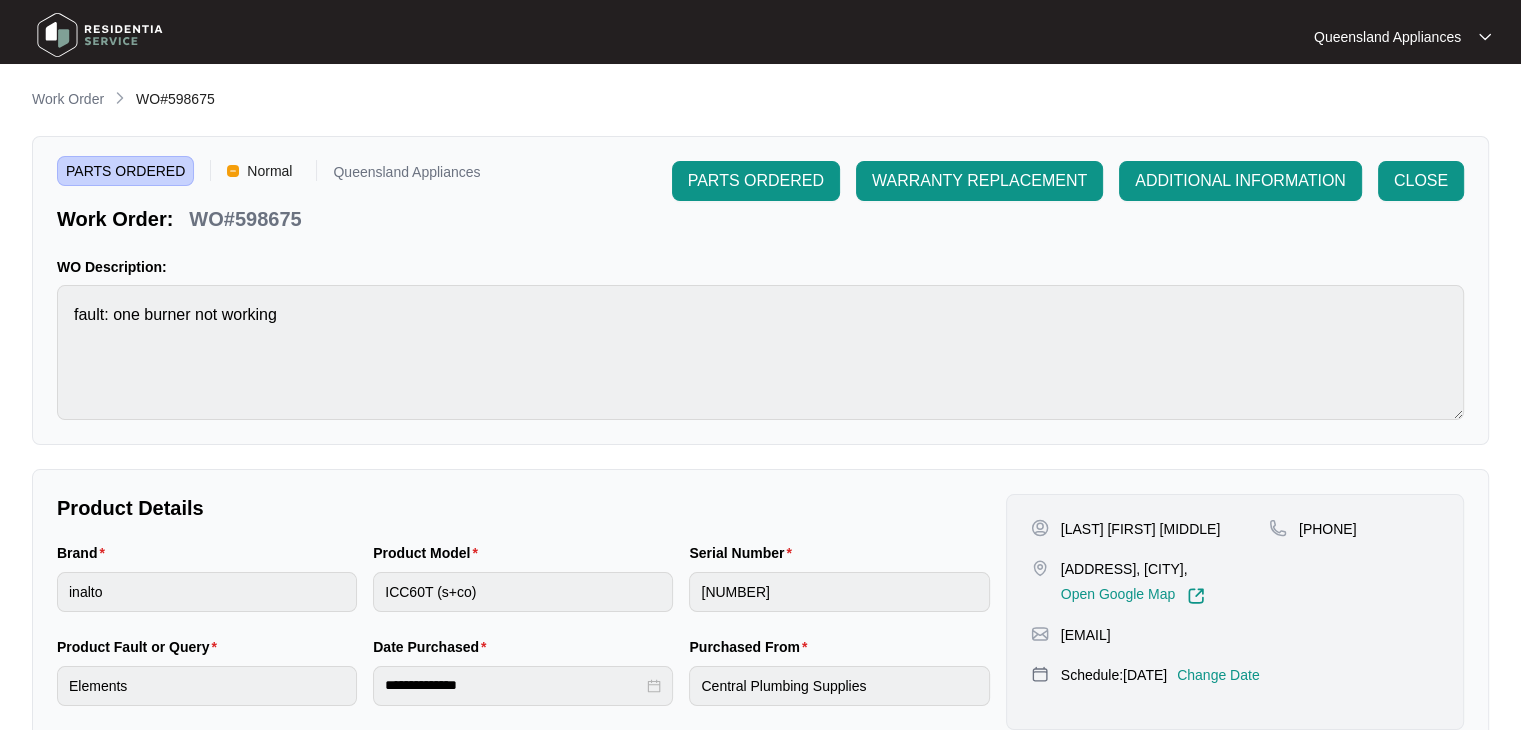 drag, startPoint x: 1093, startPoint y: 565, endPoint x: 1200, endPoint y: 556, distance: 107.37784 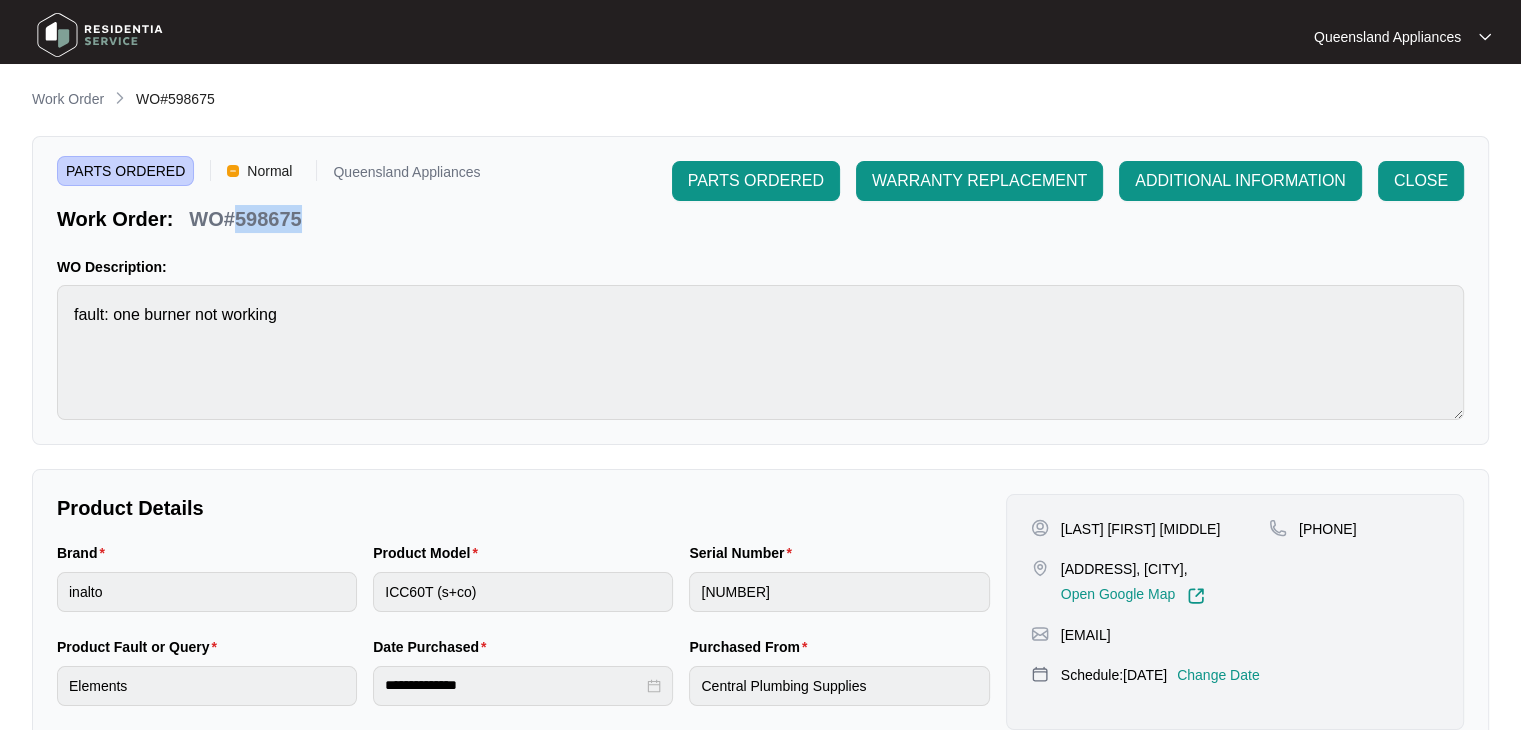 click on "WO#598675" at bounding box center [245, 219] 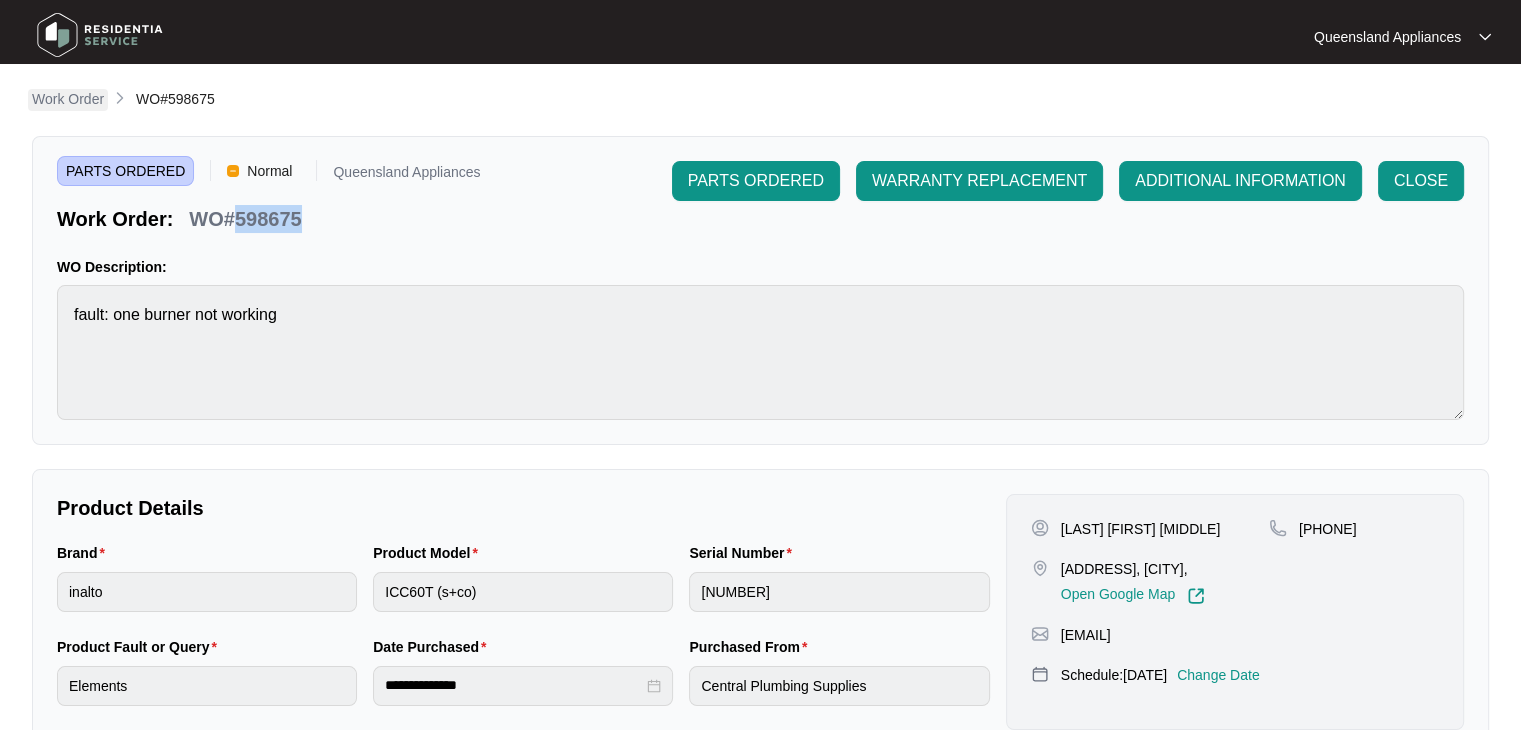 click on "Work Order" at bounding box center [68, 99] 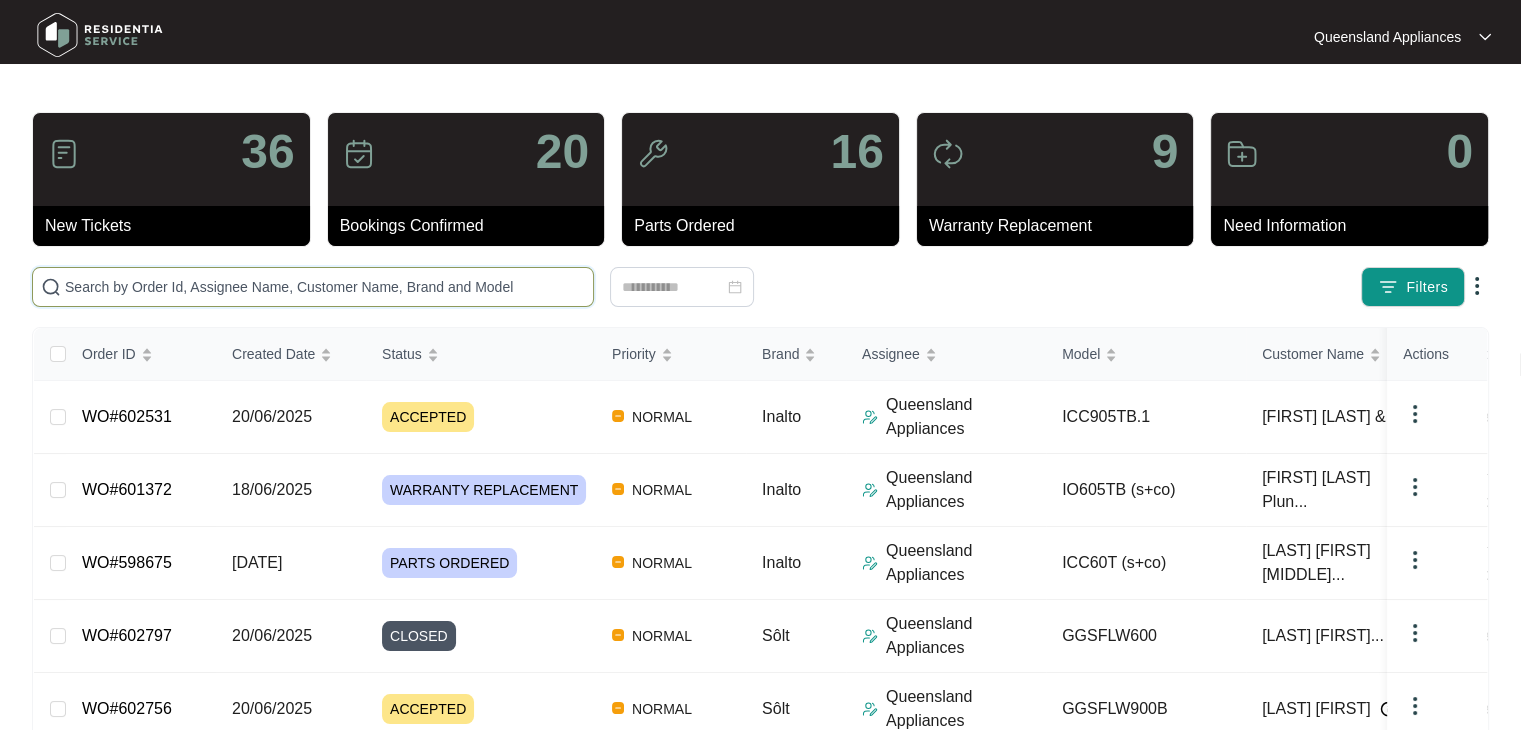 click at bounding box center (325, 287) 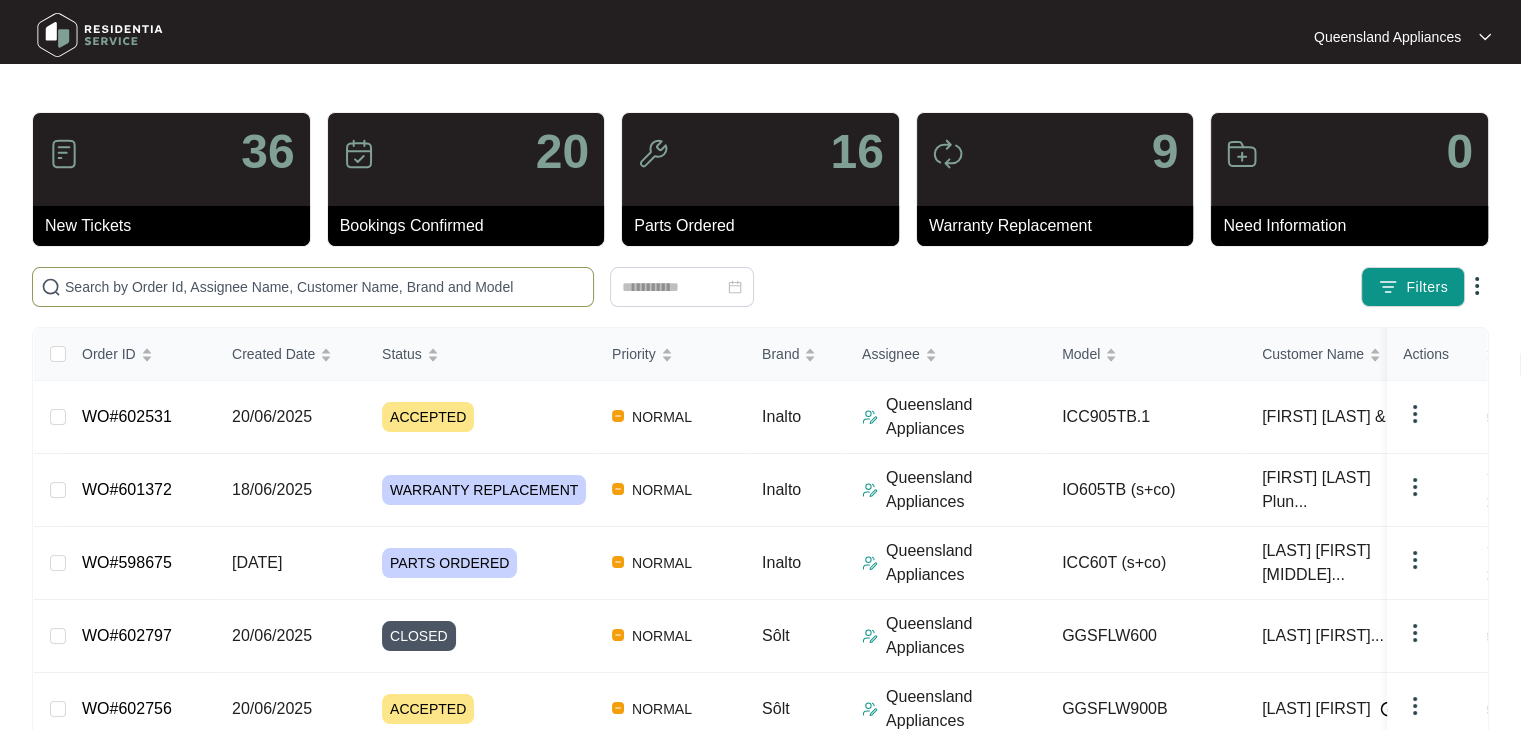 paste on "[NUMBER]" 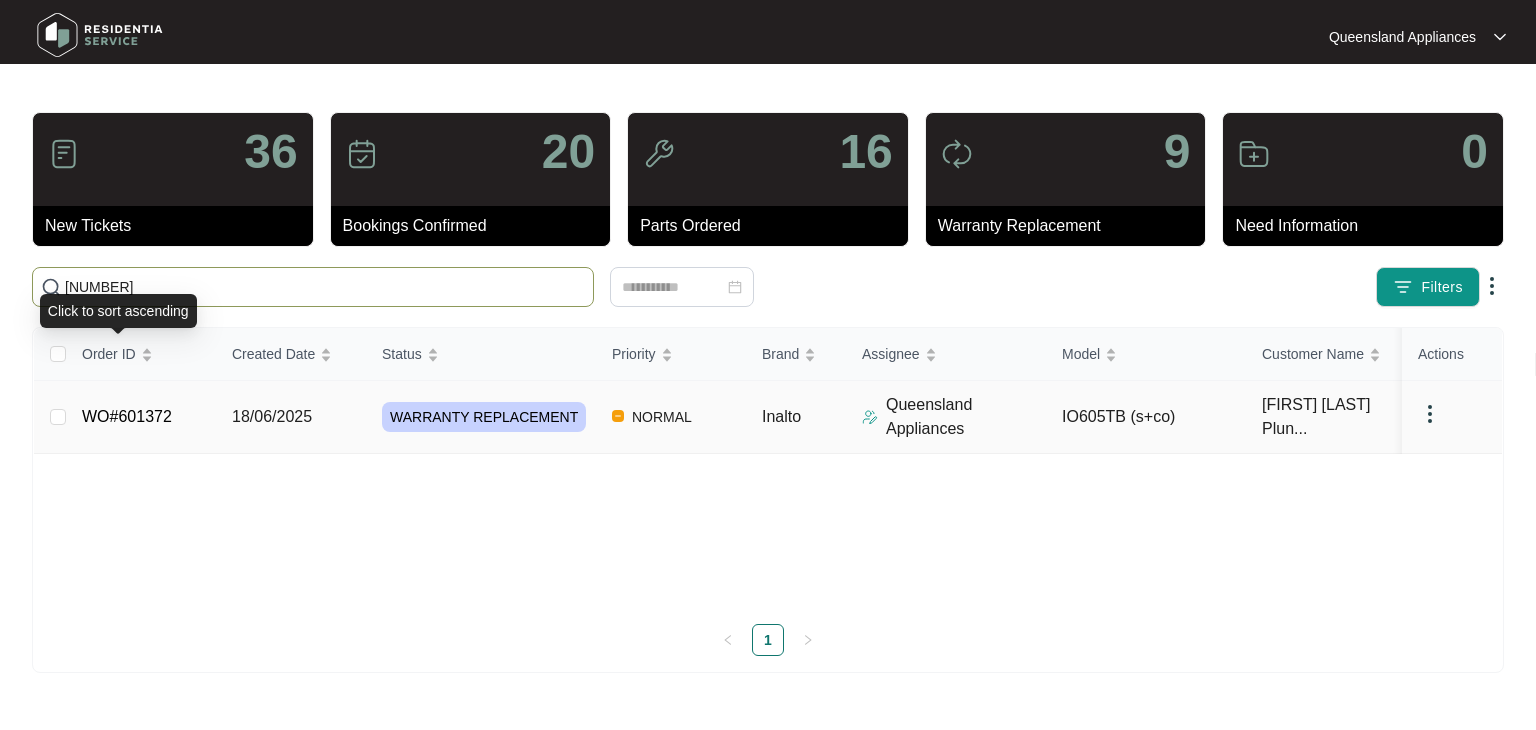 type on "[NUMBER]" 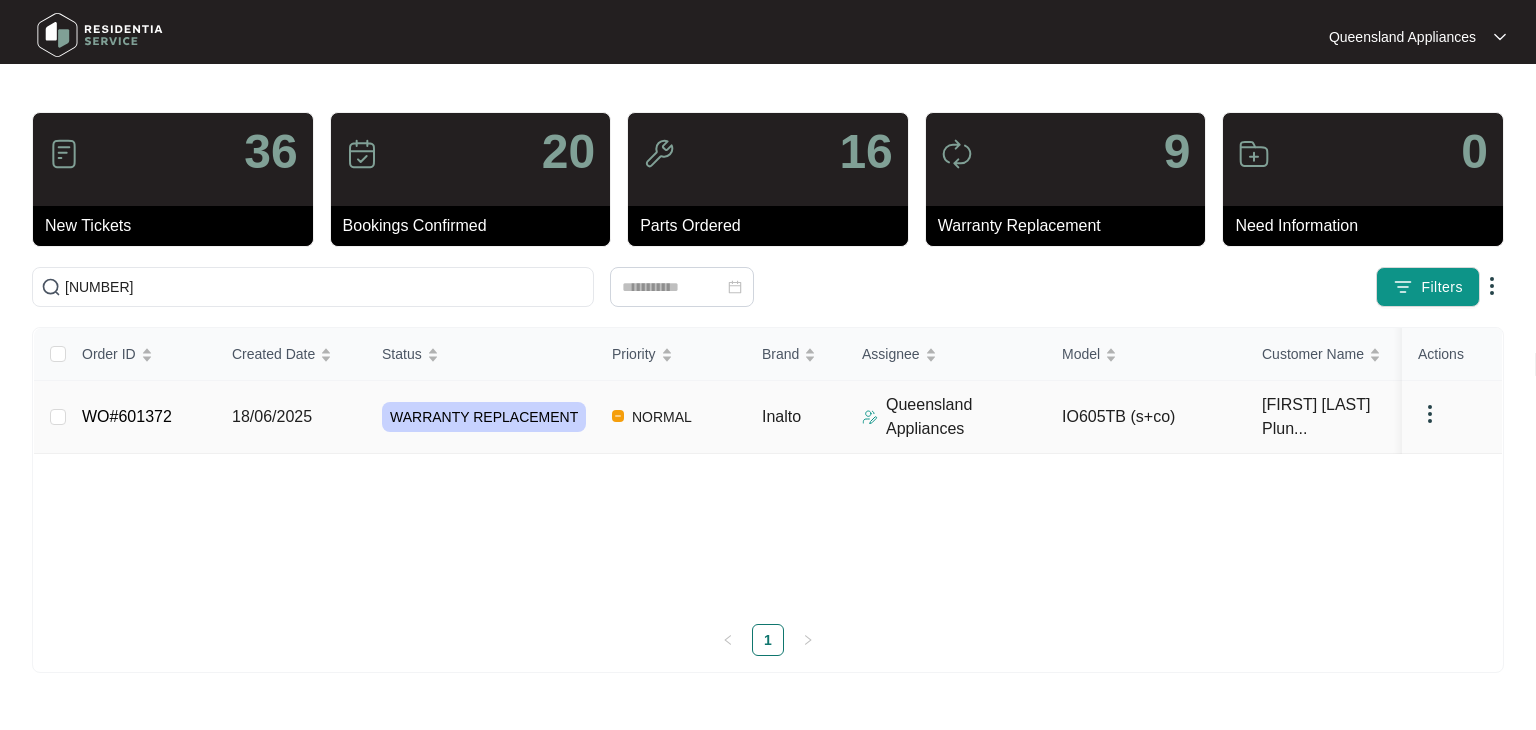 click on "WO#601372" at bounding box center (127, 416) 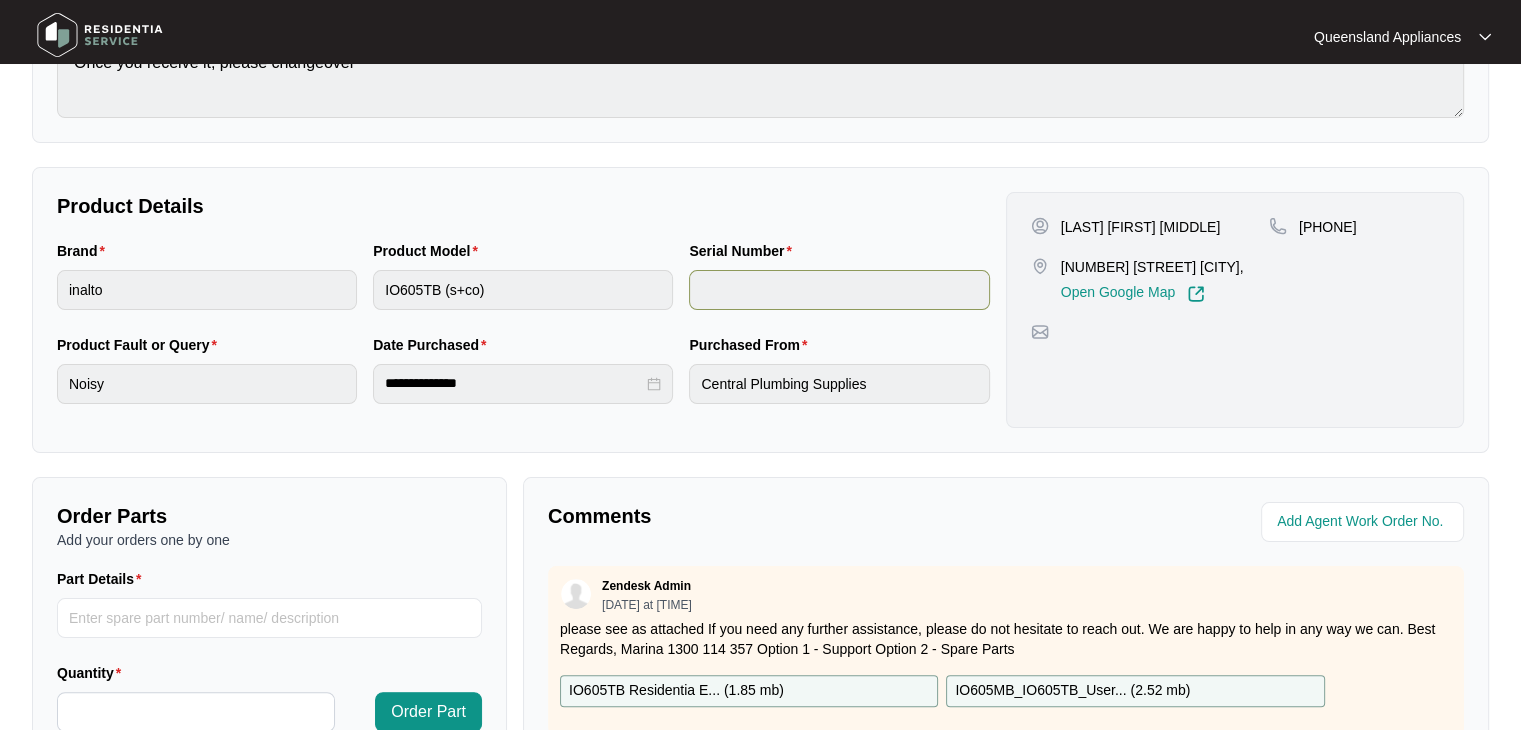 scroll, scrollTop: 594, scrollLeft: 0, axis: vertical 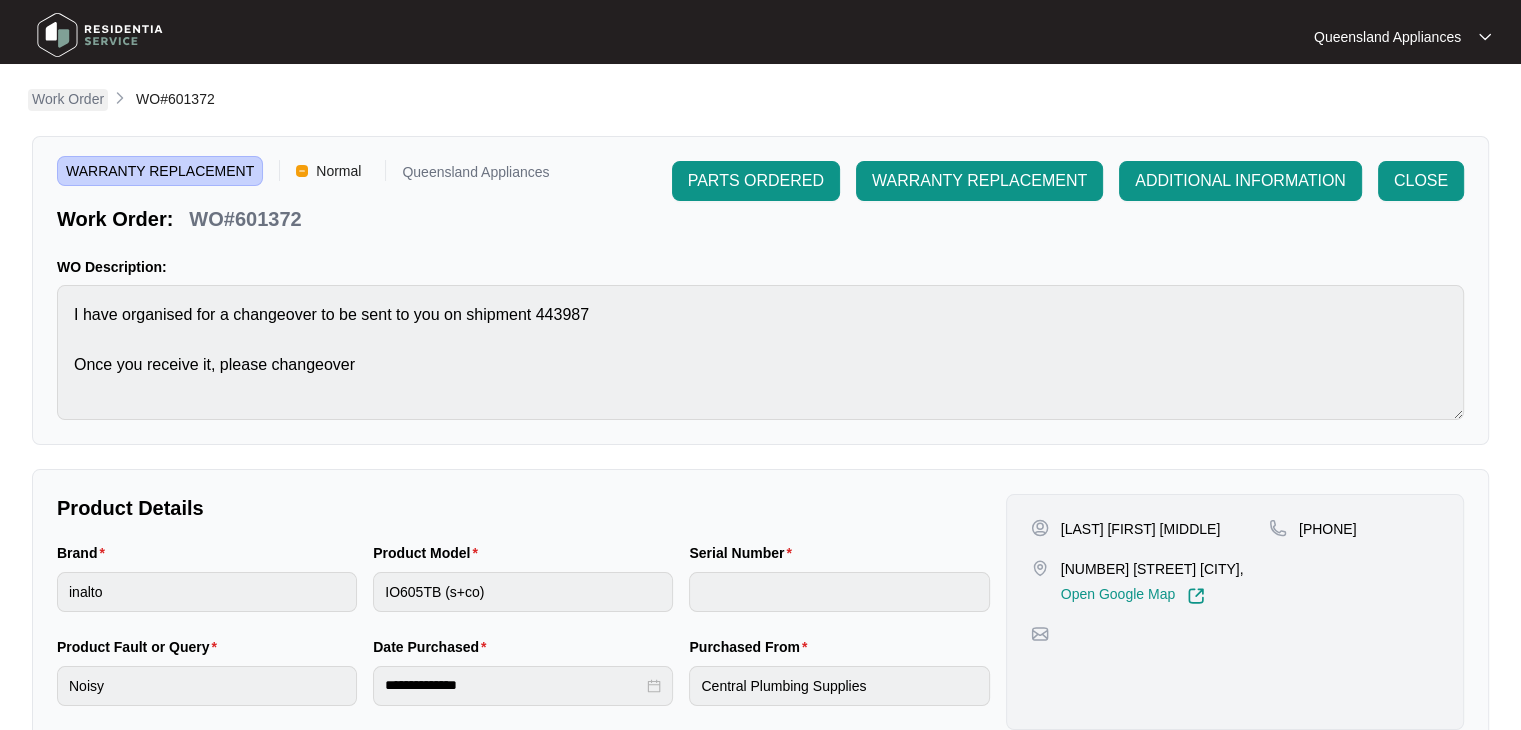 click on "Work Order" at bounding box center [68, 99] 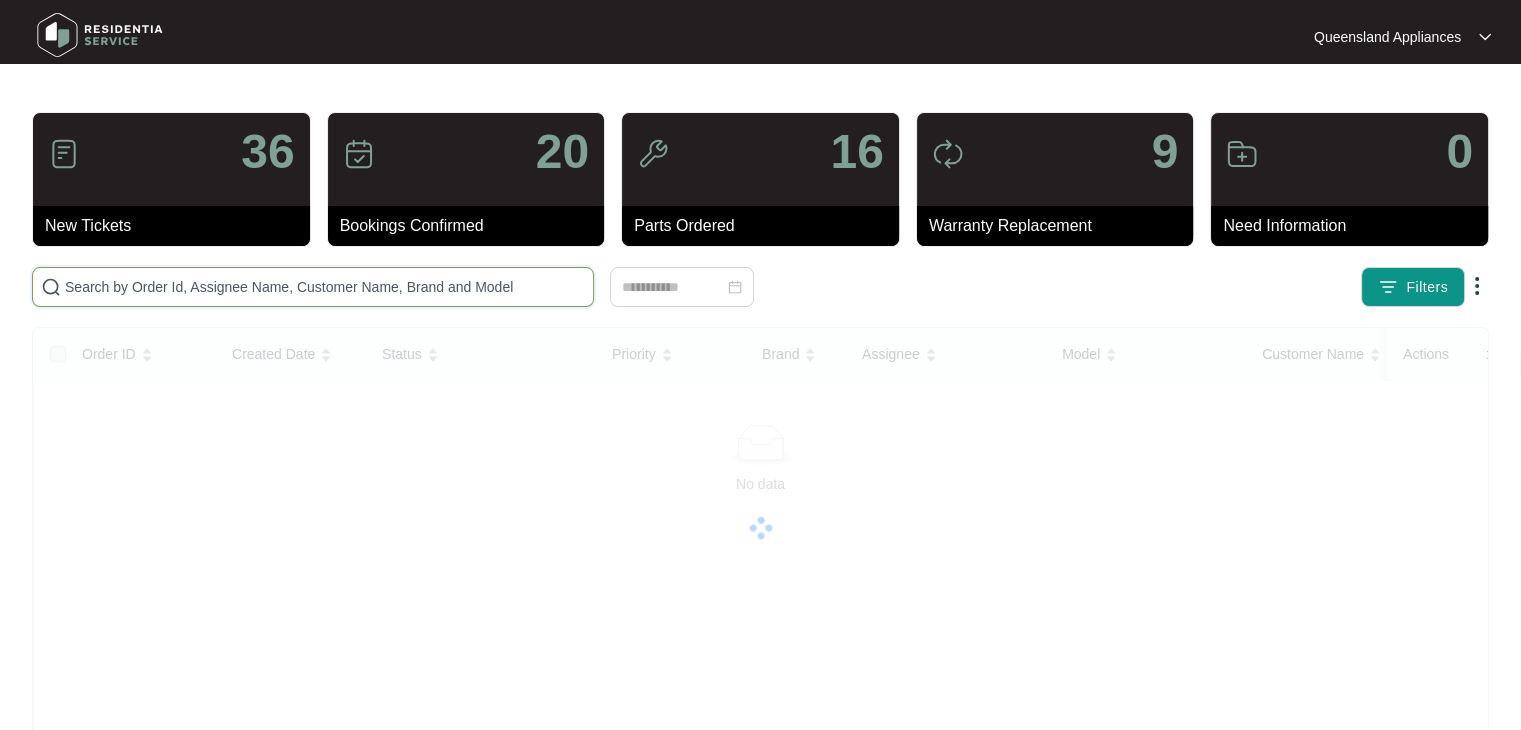 click at bounding box center [325, 287] 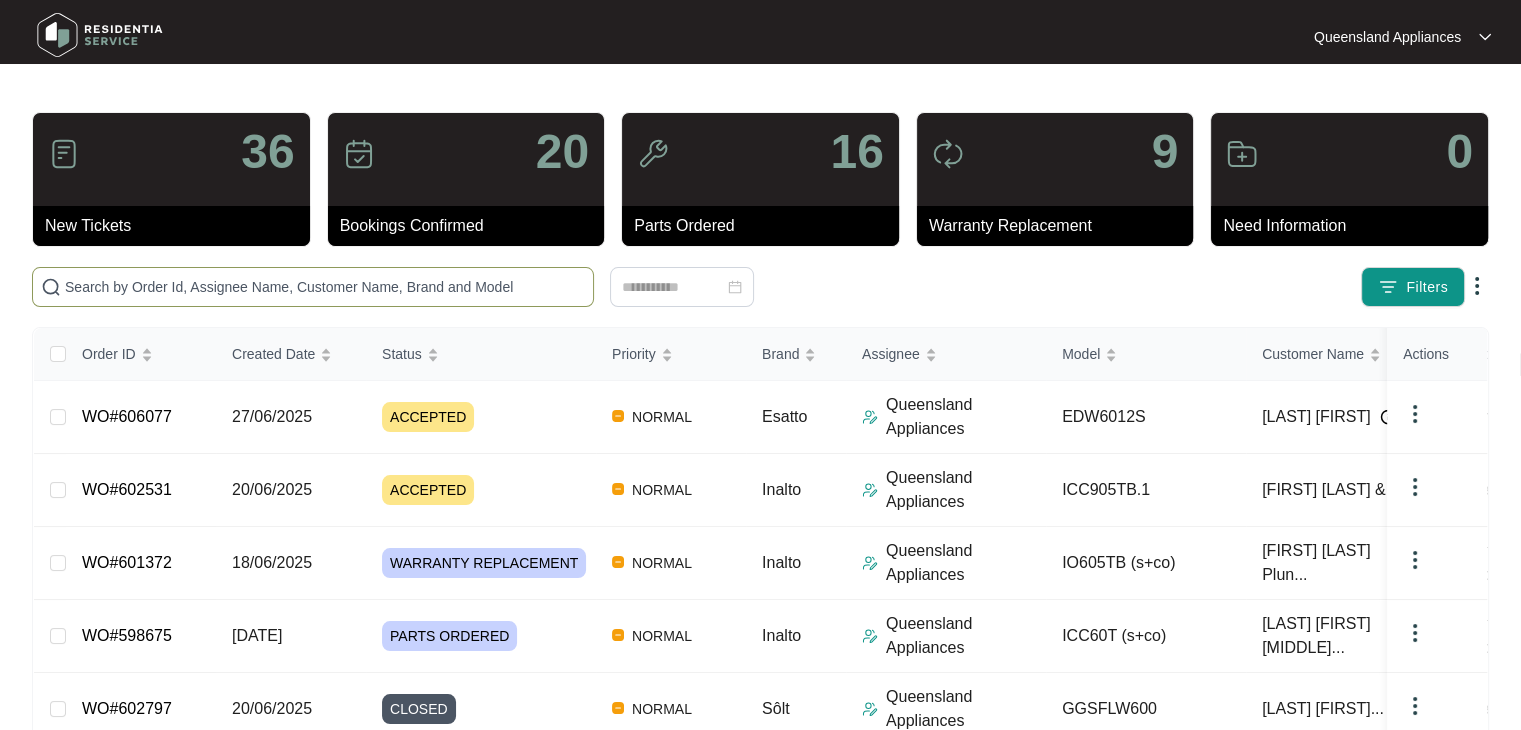 paste on "606077" 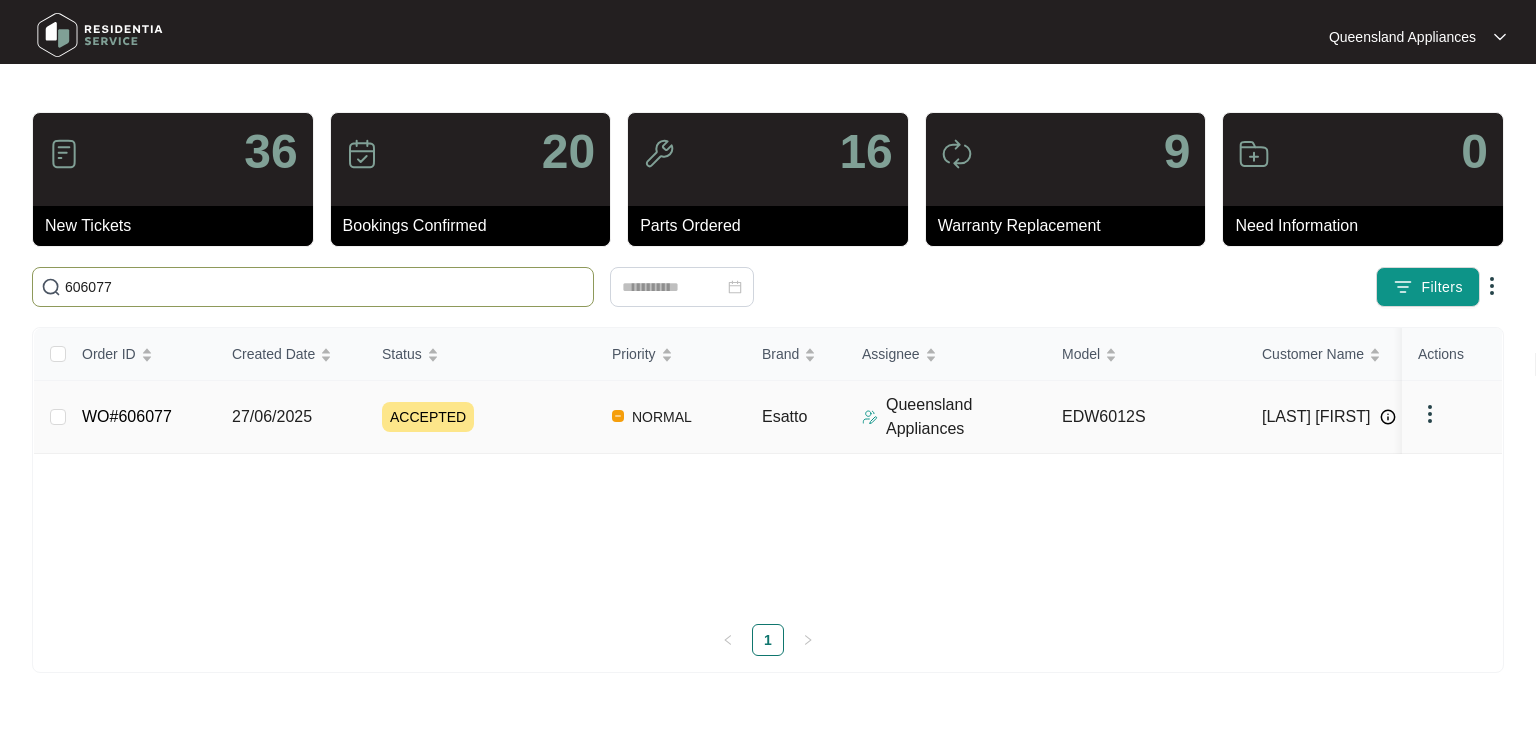 type on "606077" 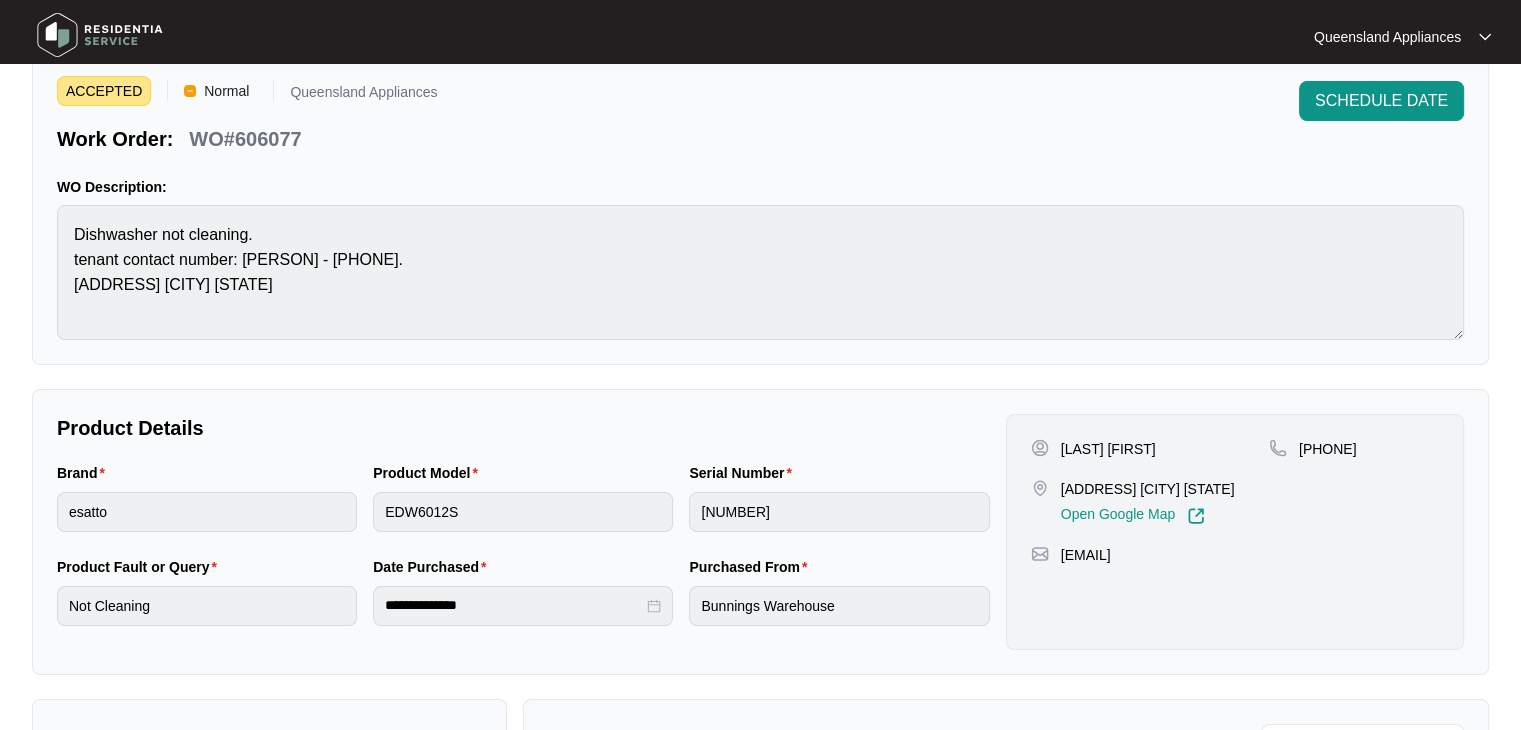 scroll, scrollTop: 0, scrollLeft: 0, axis: both 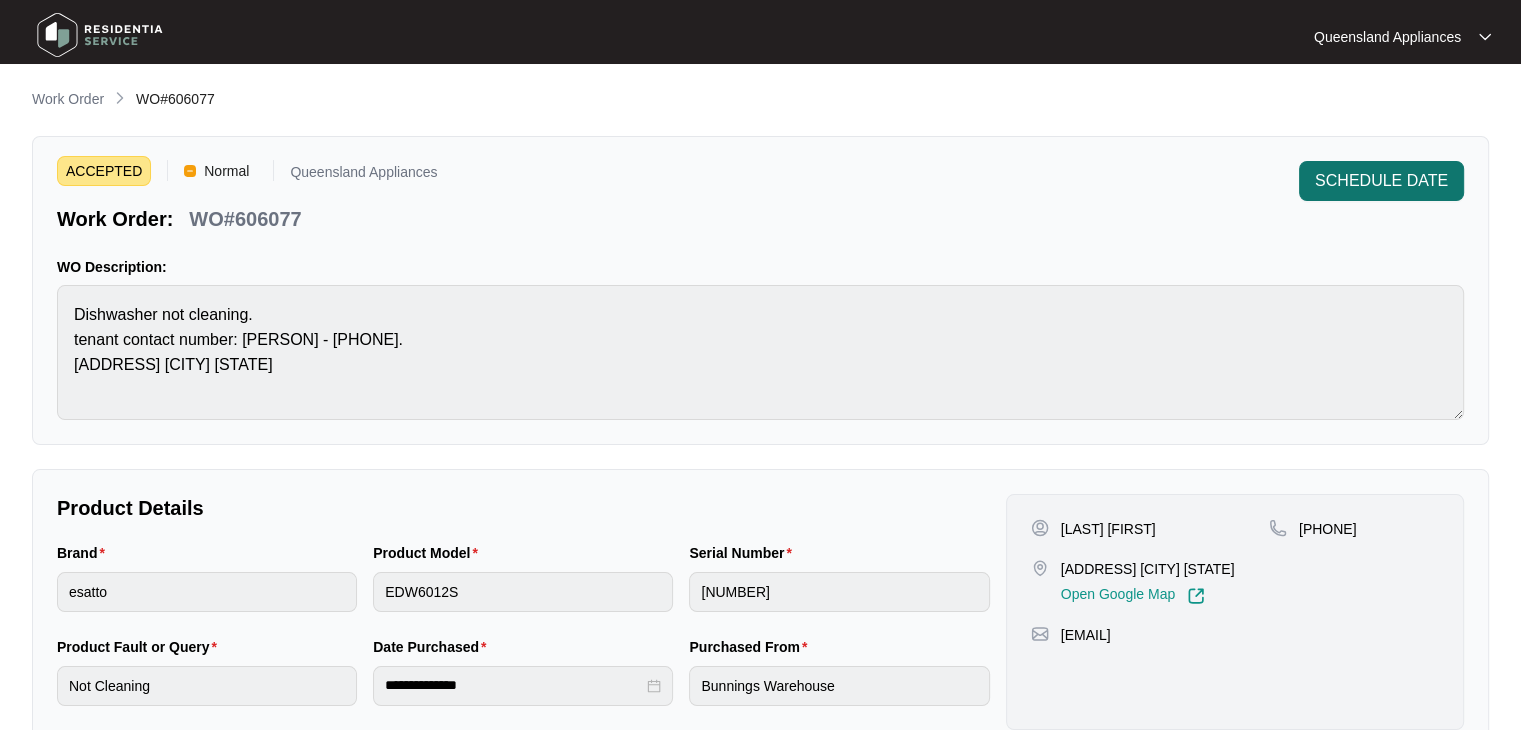 click on "SCHEDULE DATE" at bounding box center (1381, 181) 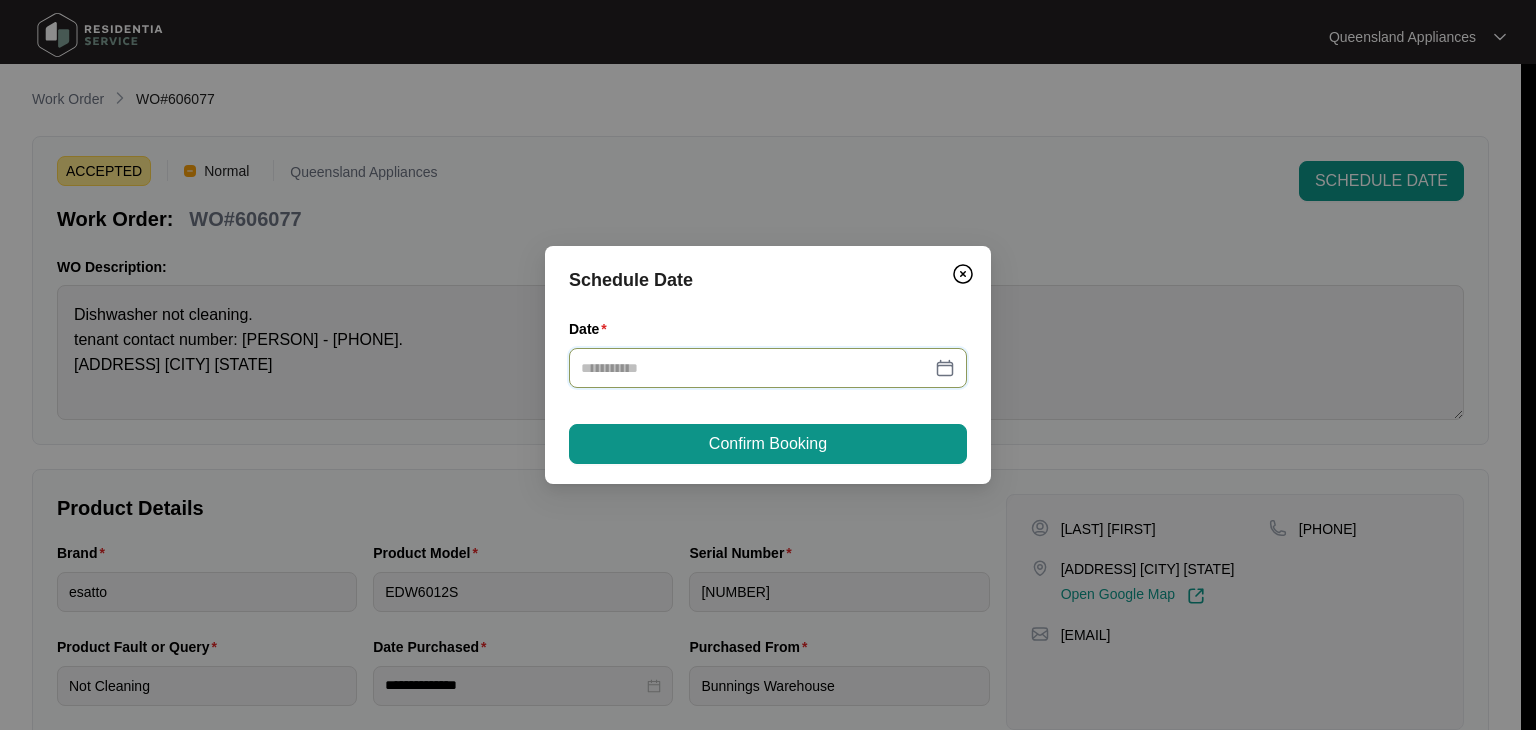 click on "Date" at bounding box center [756, 368] 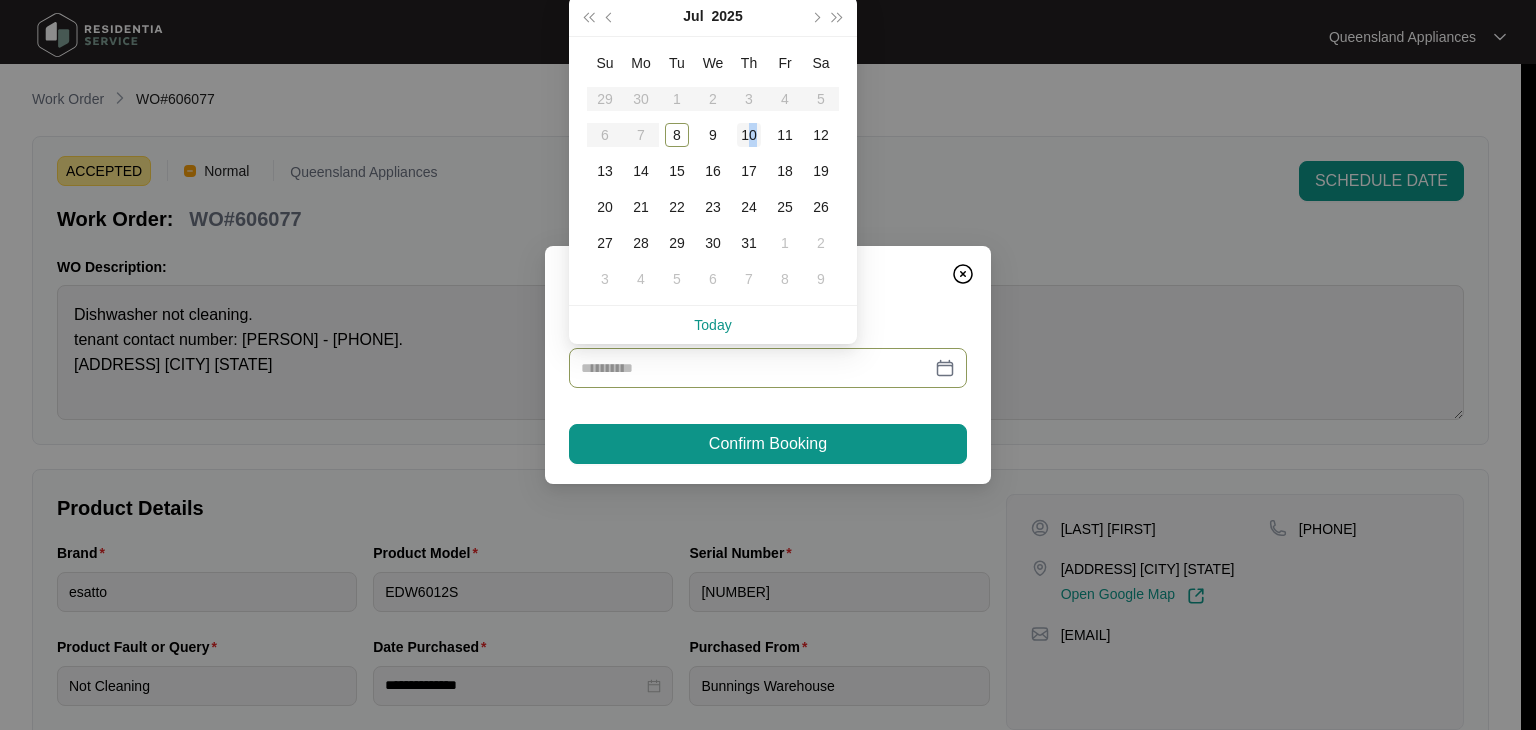 click on "10" at bounding box center (749, 135) 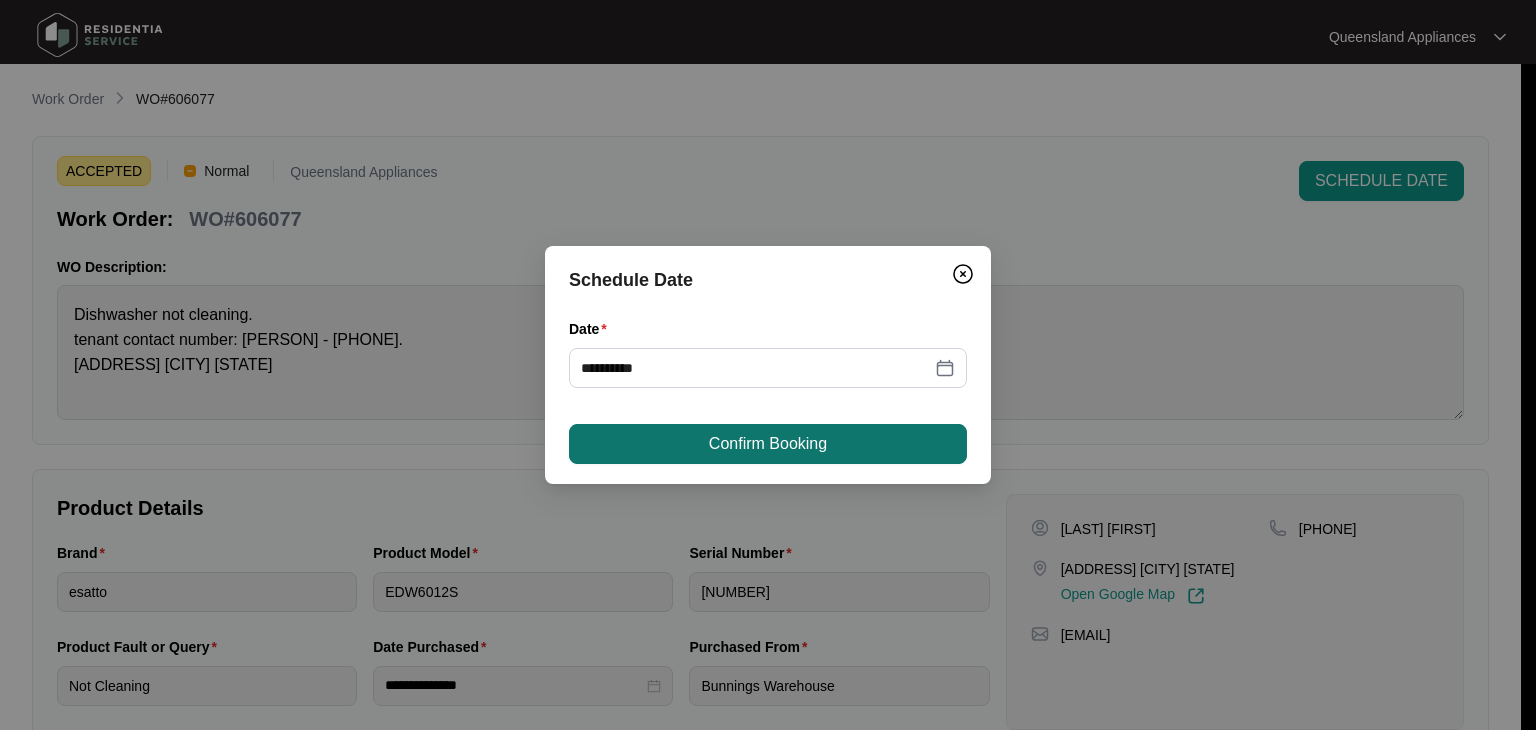 click on "Confirm Booking" at bounding box center [768, 444] 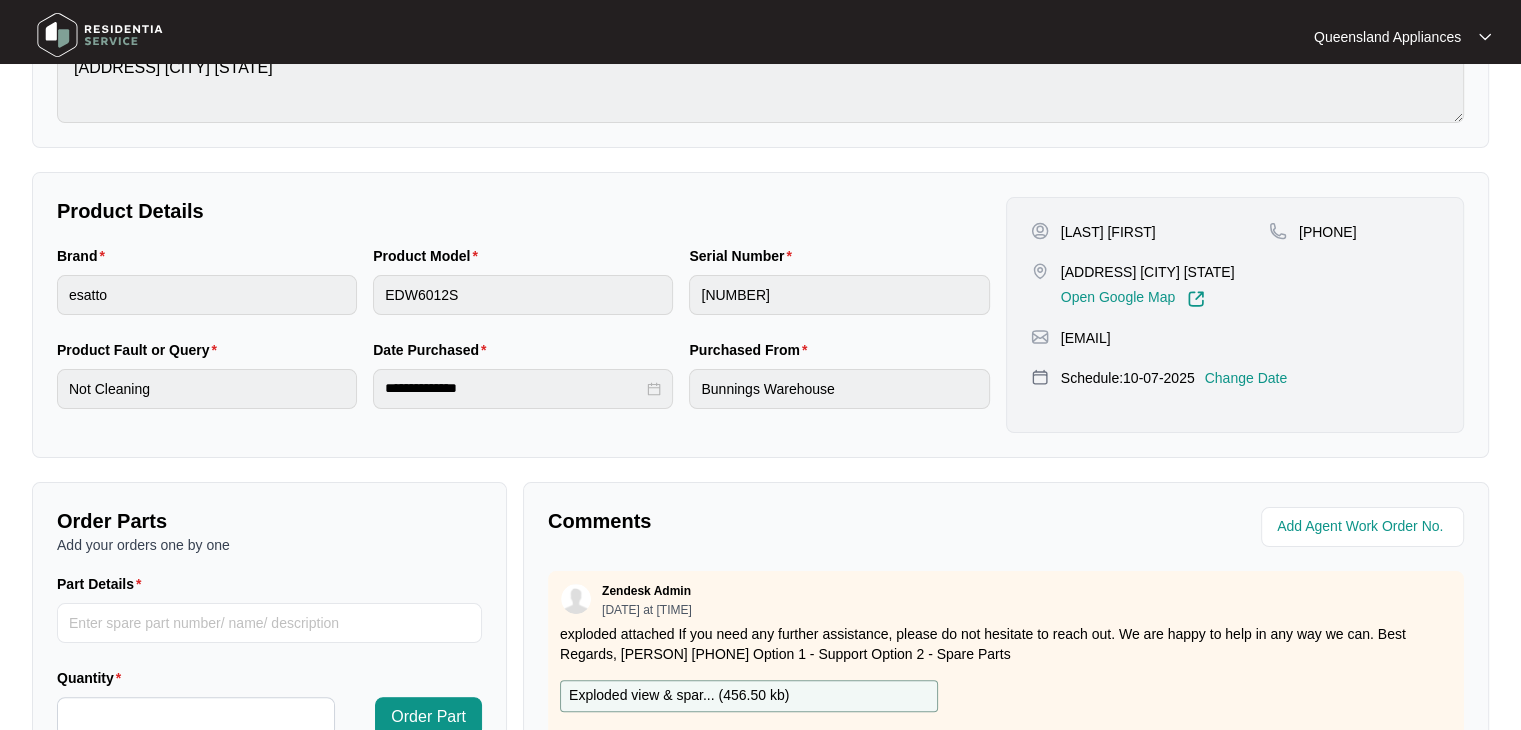 scroll, scrollTop: 594, scrollLeft: 0, axis: vertical 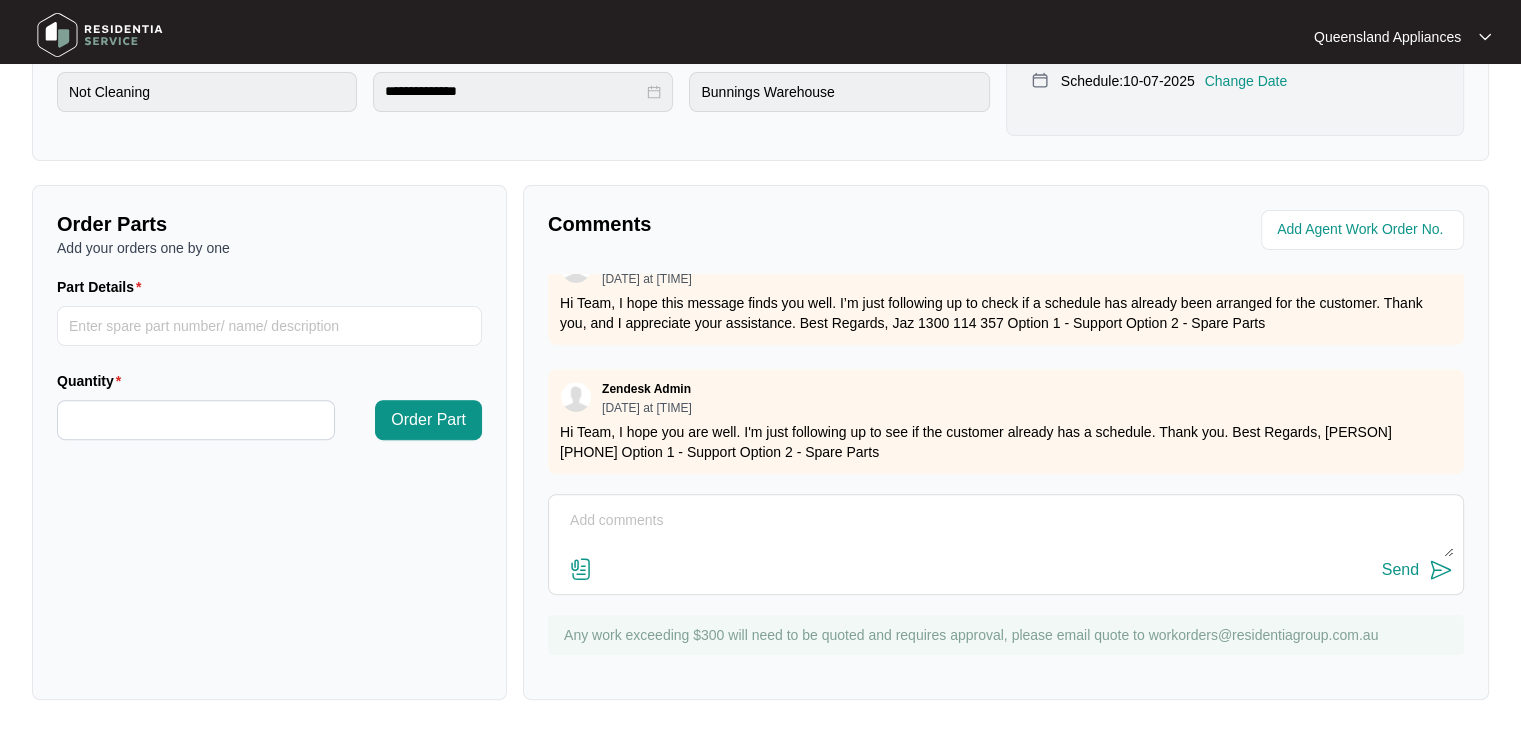 click at bounding box center (1006, 531) 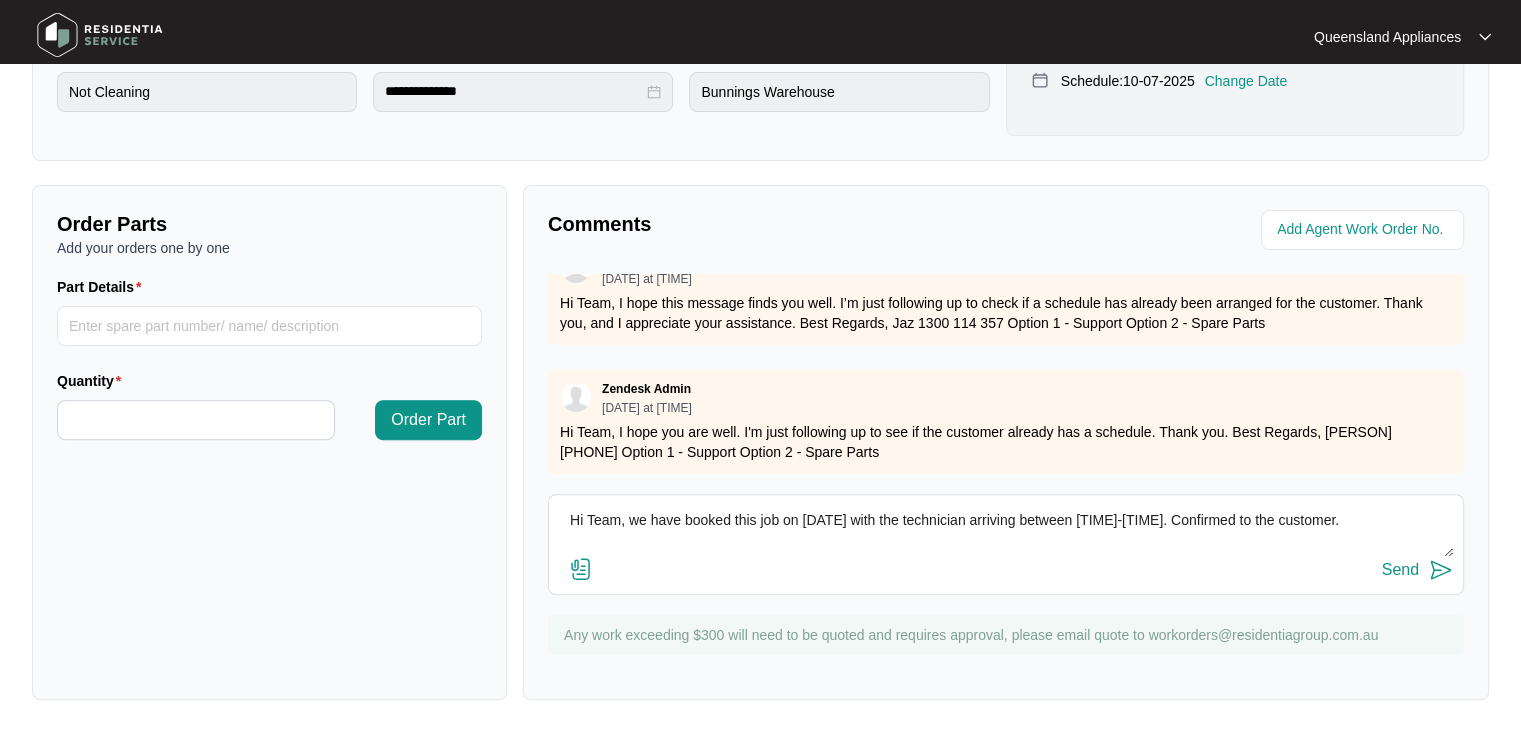 type on "Hi Team, we have booked this job on [DATE] with the technician arriving between [TIME]-[TIME]. Confirmed to the customer." 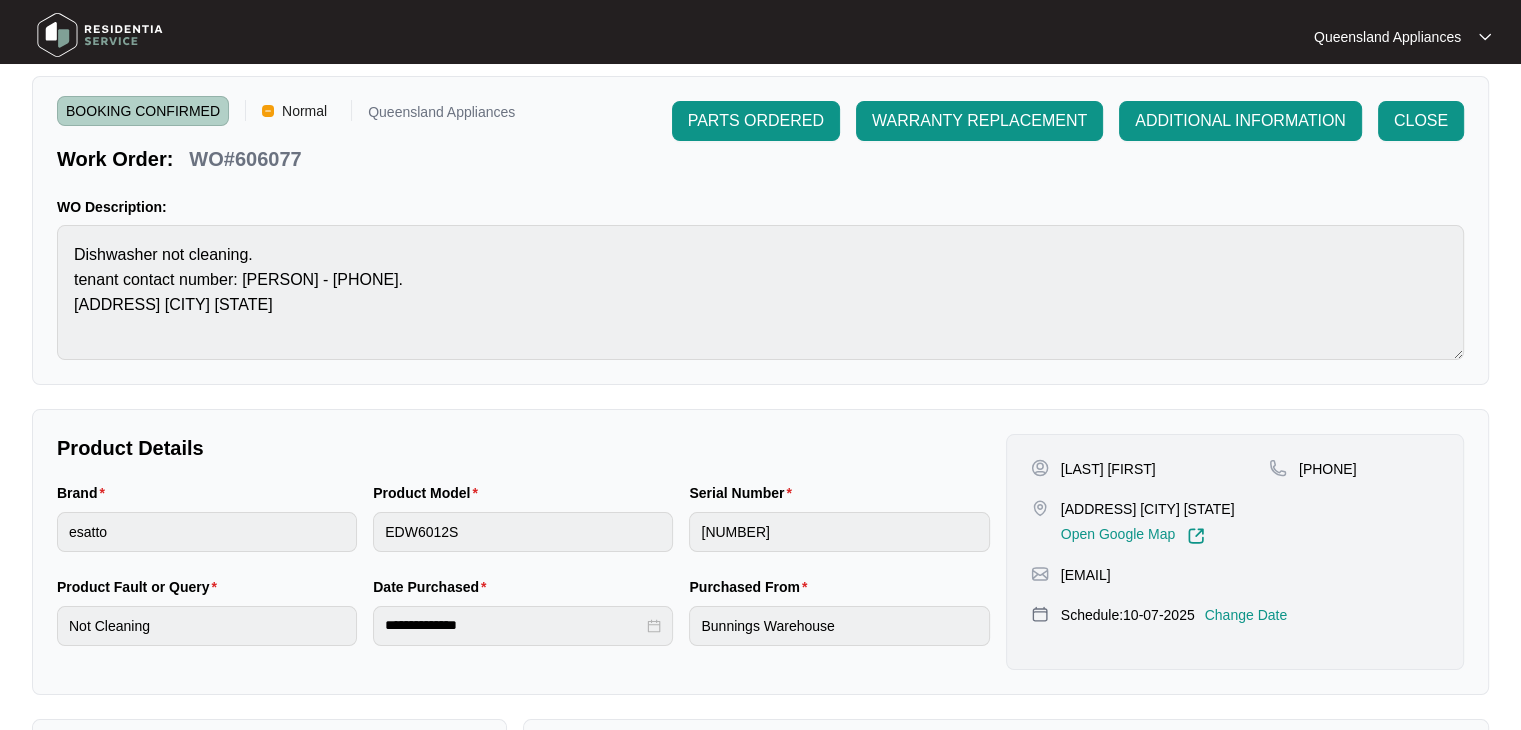 scroll, scrollTop: 0, scrollLeft: 0, axis: both 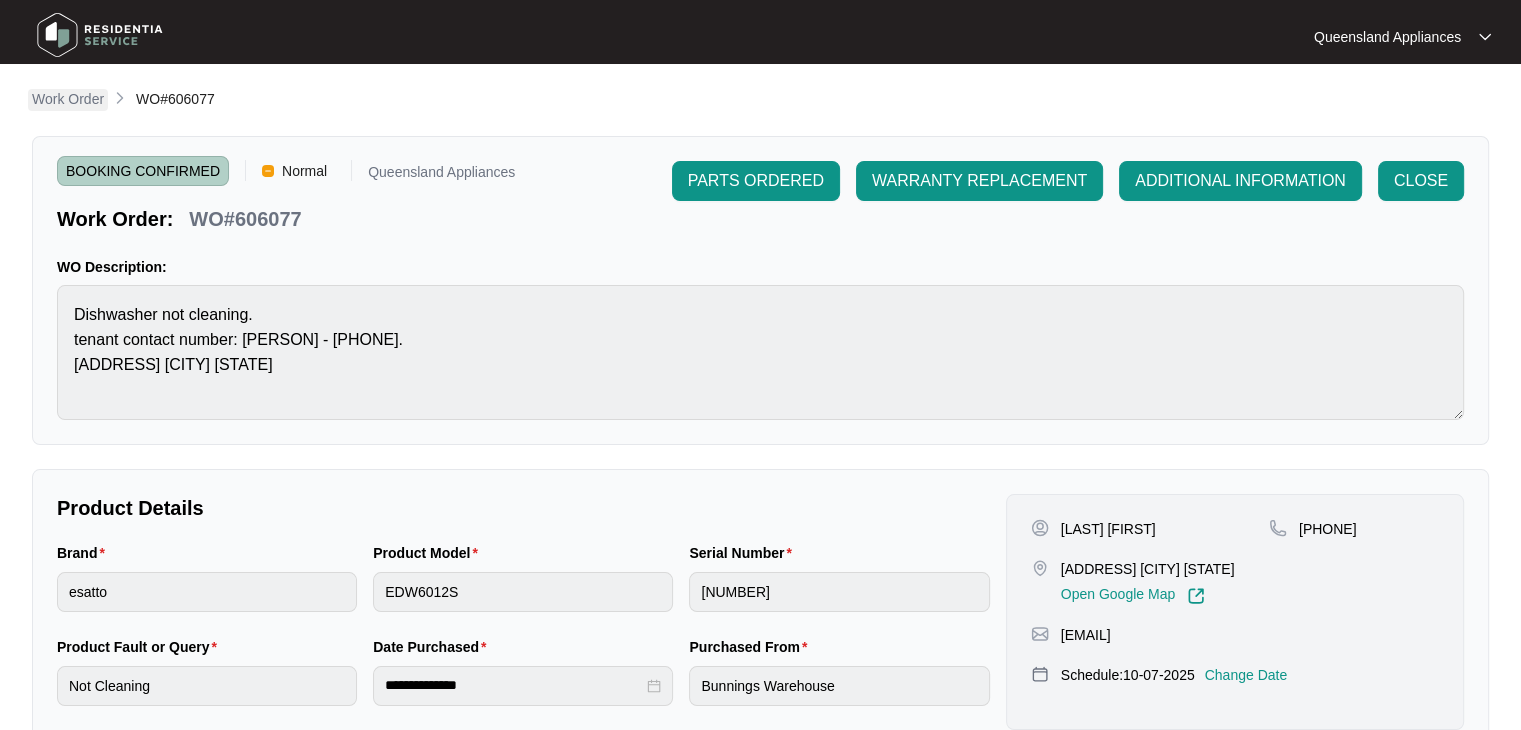 click on "Work Order" at bounding box center (68, 99) 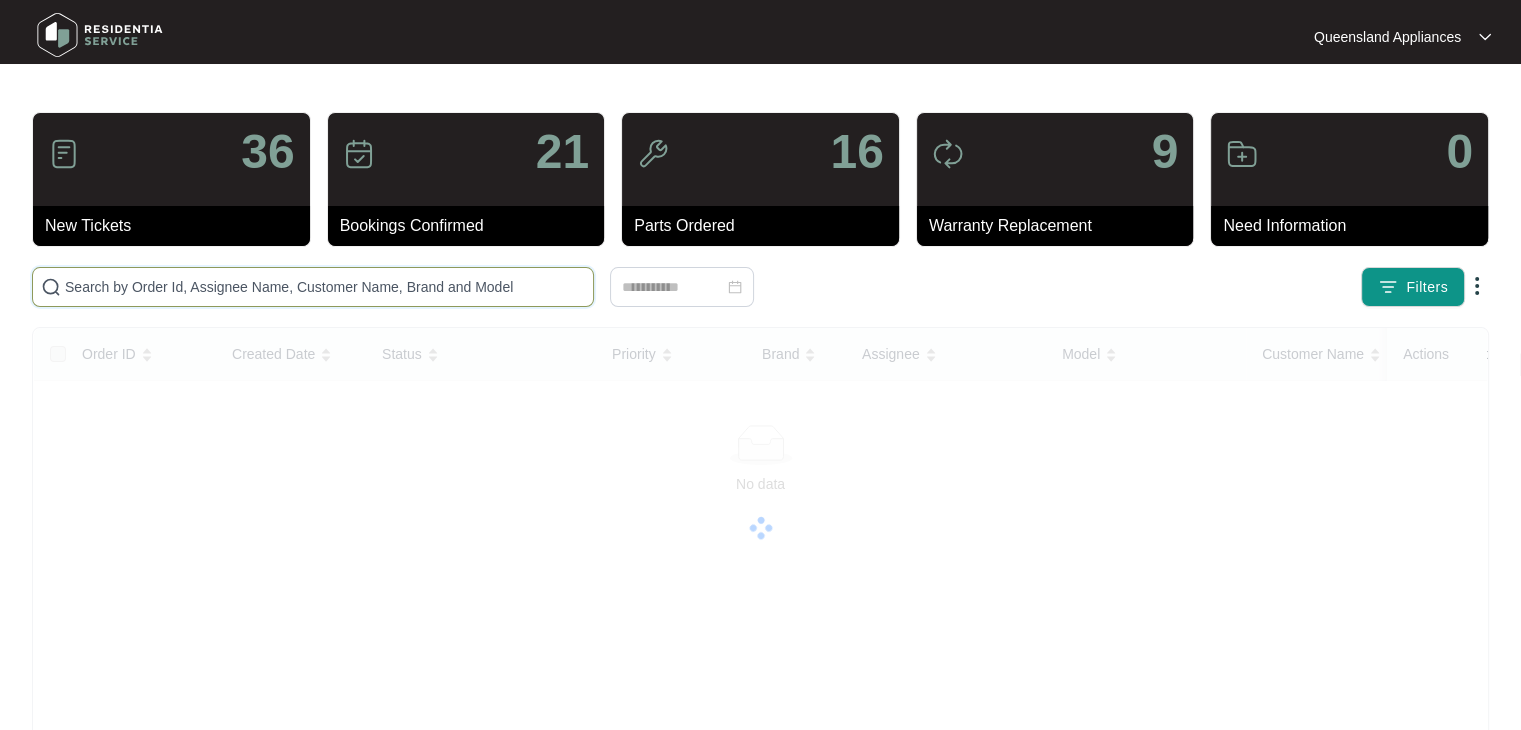 click at bounding box center (325, 287) 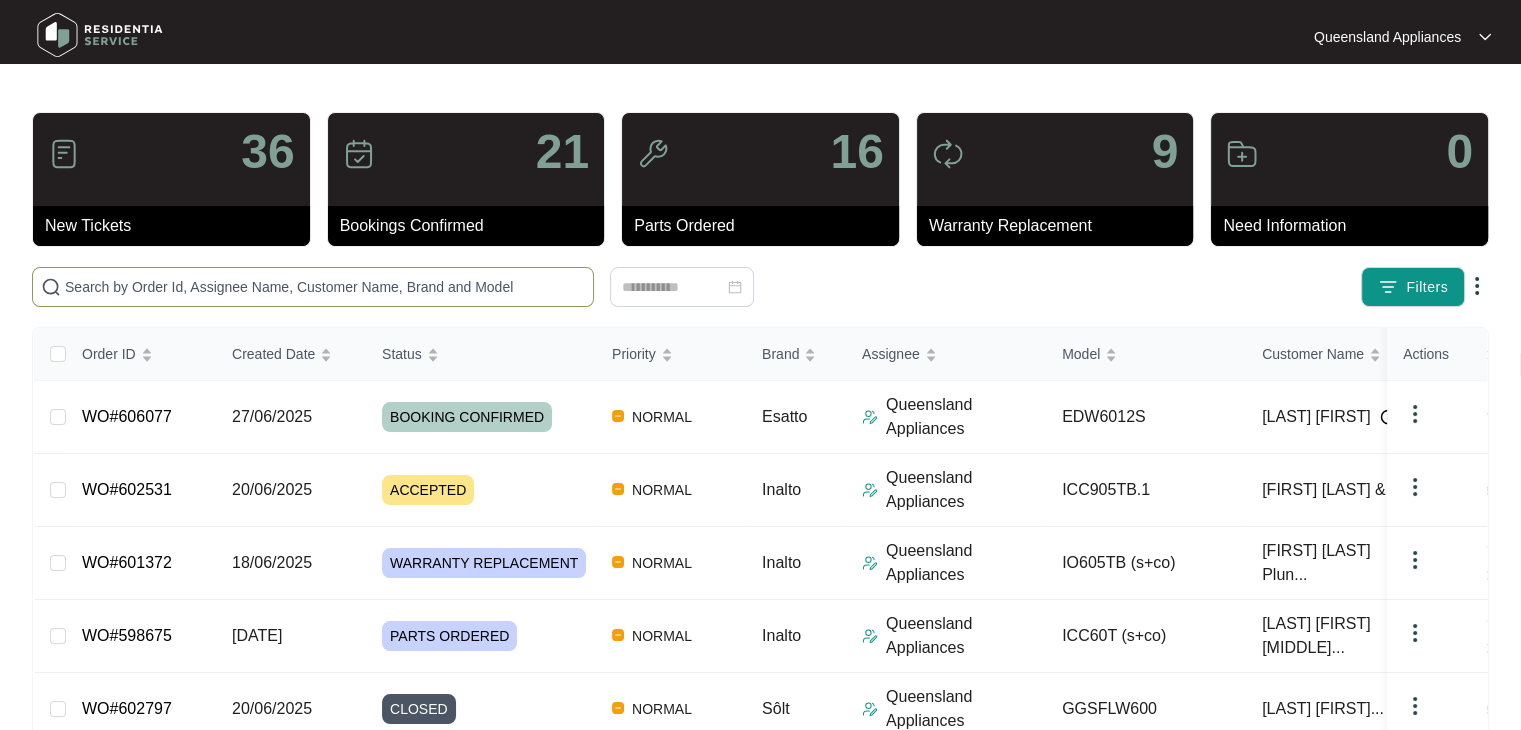 paste on "610562" 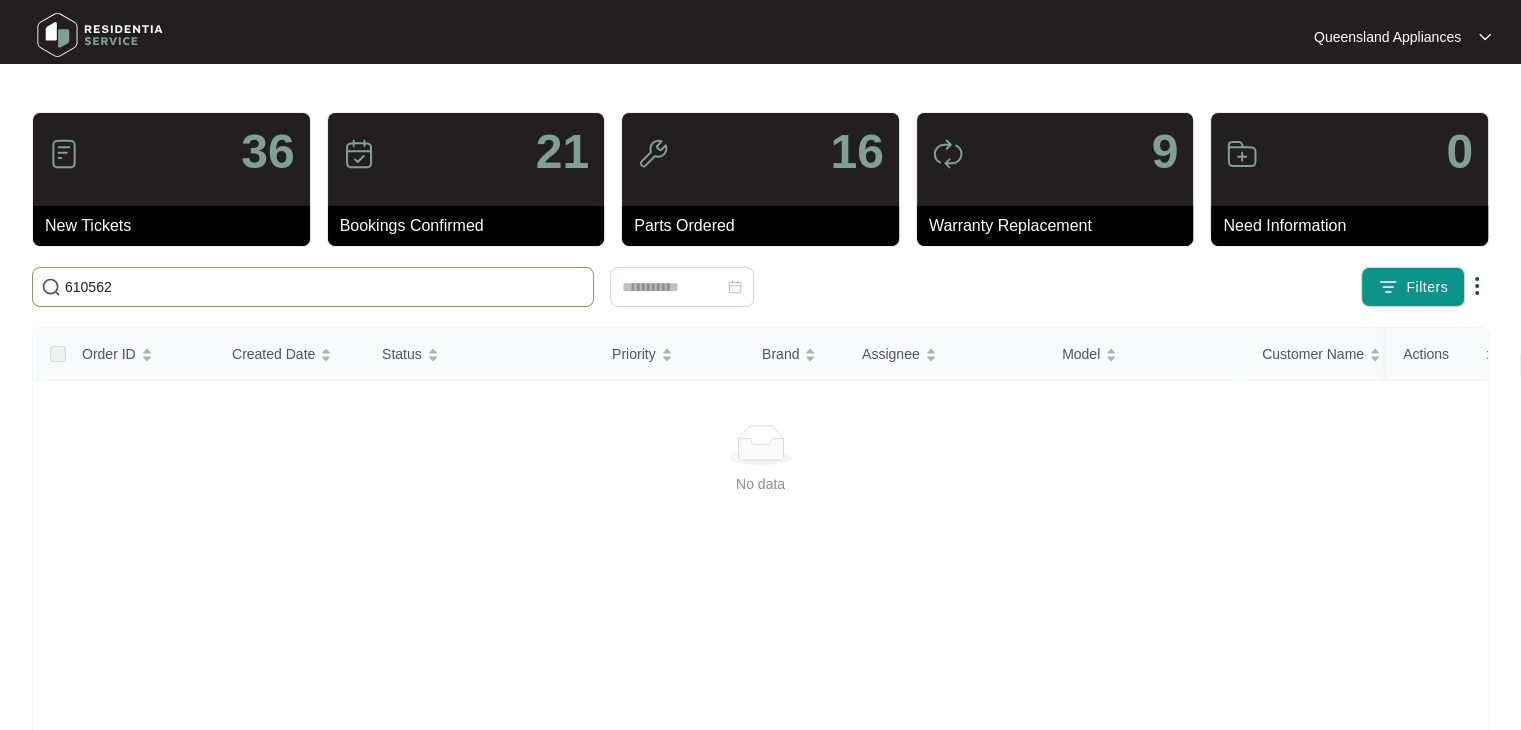 type on "610562" 